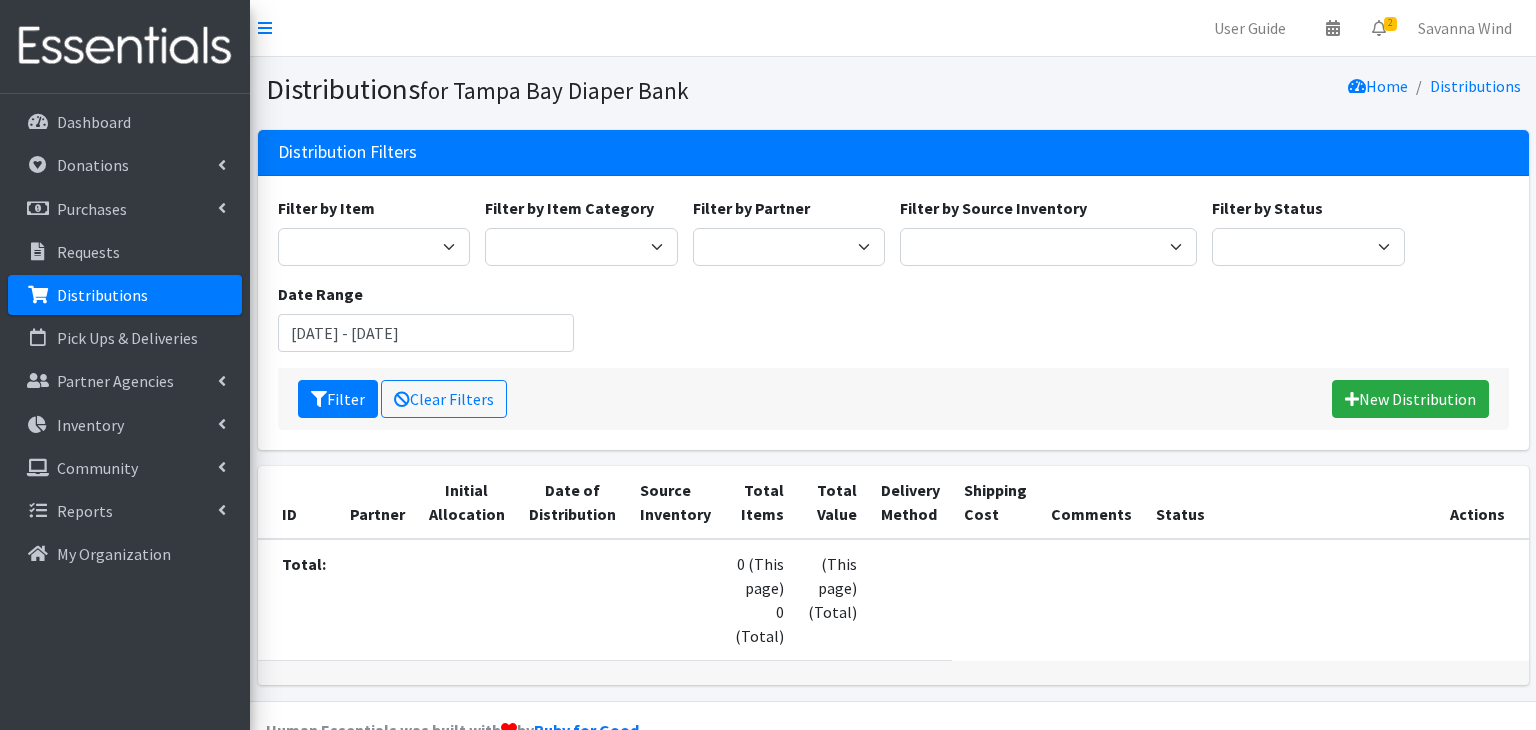 scroll, scrollTop: 0, scrollLeft: 0, axis: both 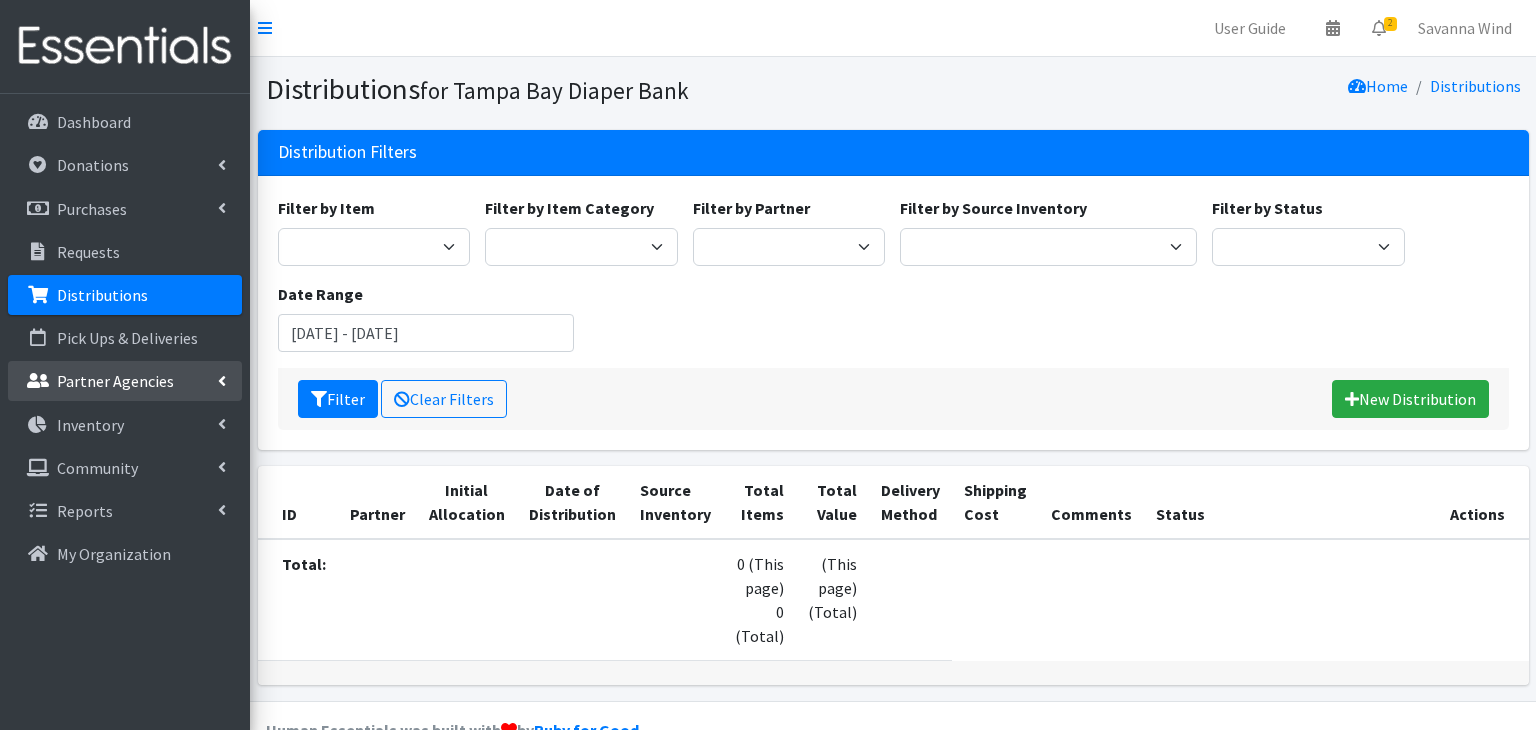 click on "Partner Agencies" at bounding box center [115, 381] 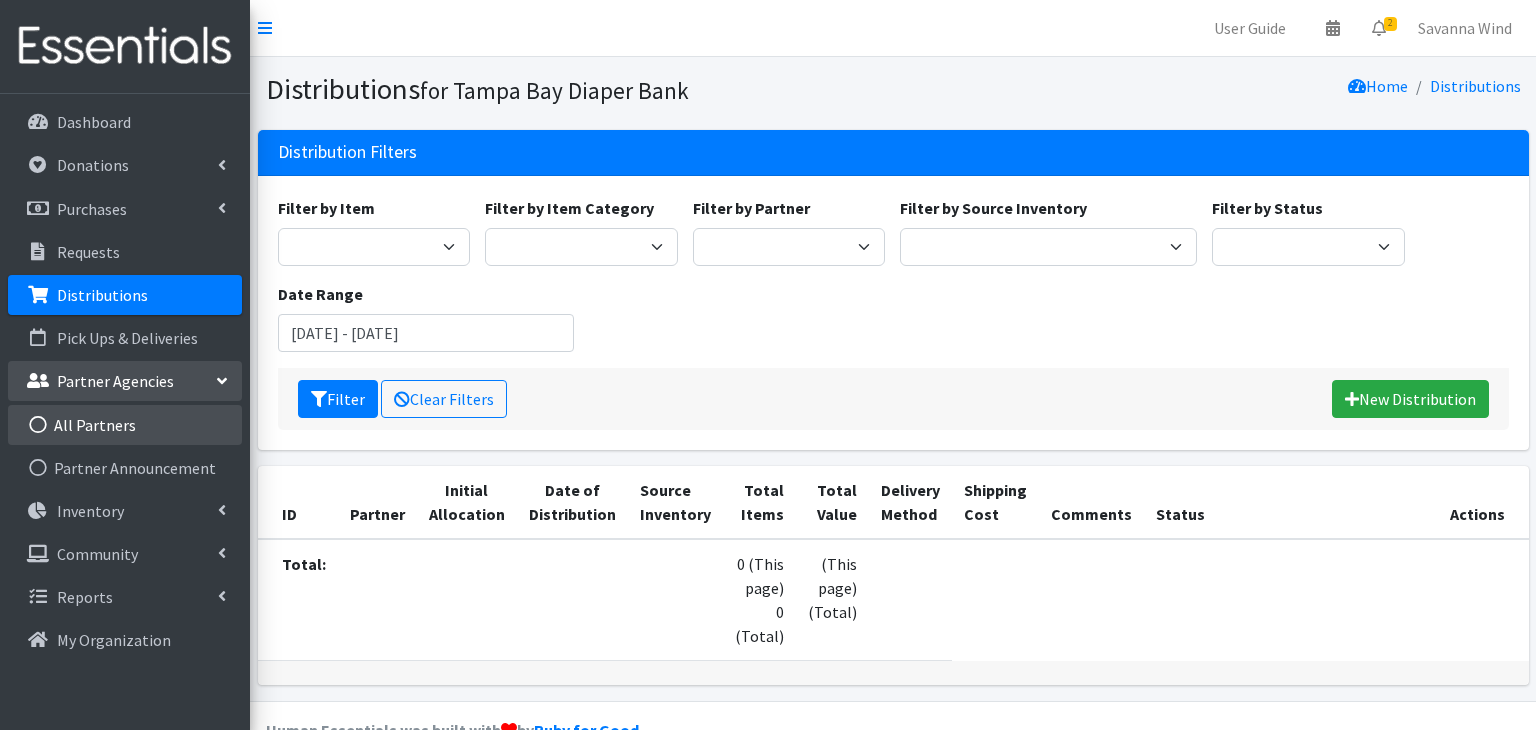 click on "All Partners" at bounding box center [125, 425] 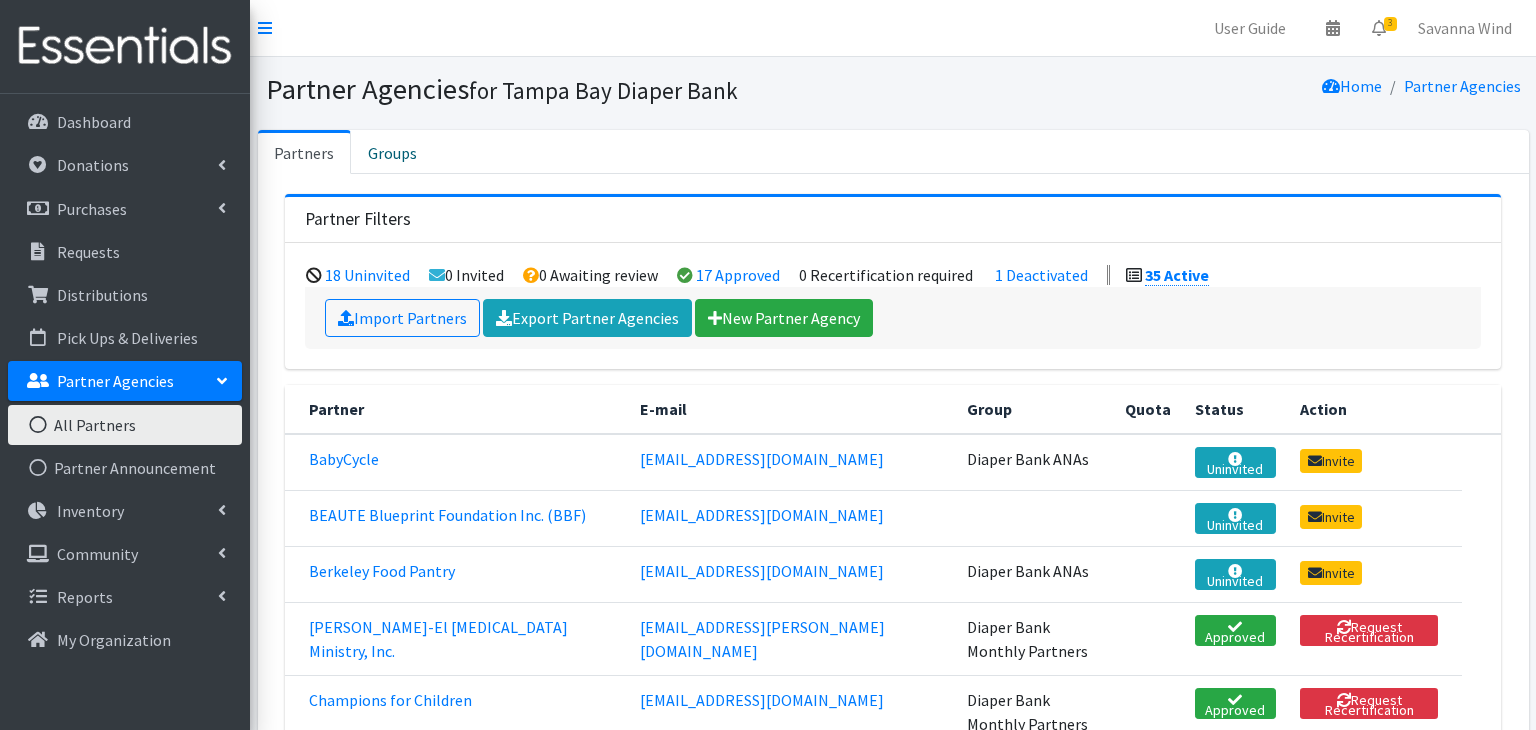 scroll, scrollTop: 0, scrollLeft: 0, axis: both 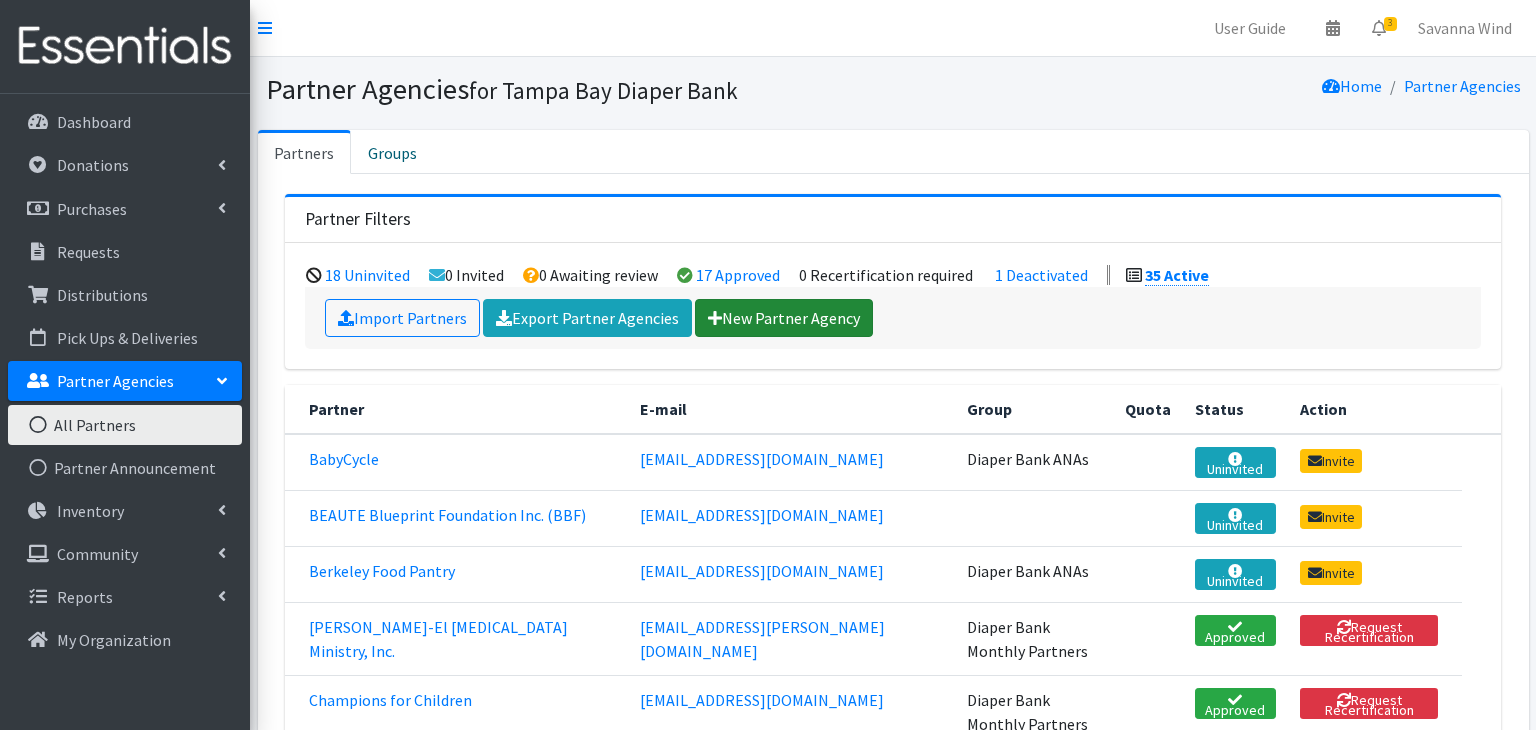 click on "New Partner Agency" at bounding box center [784, 318] 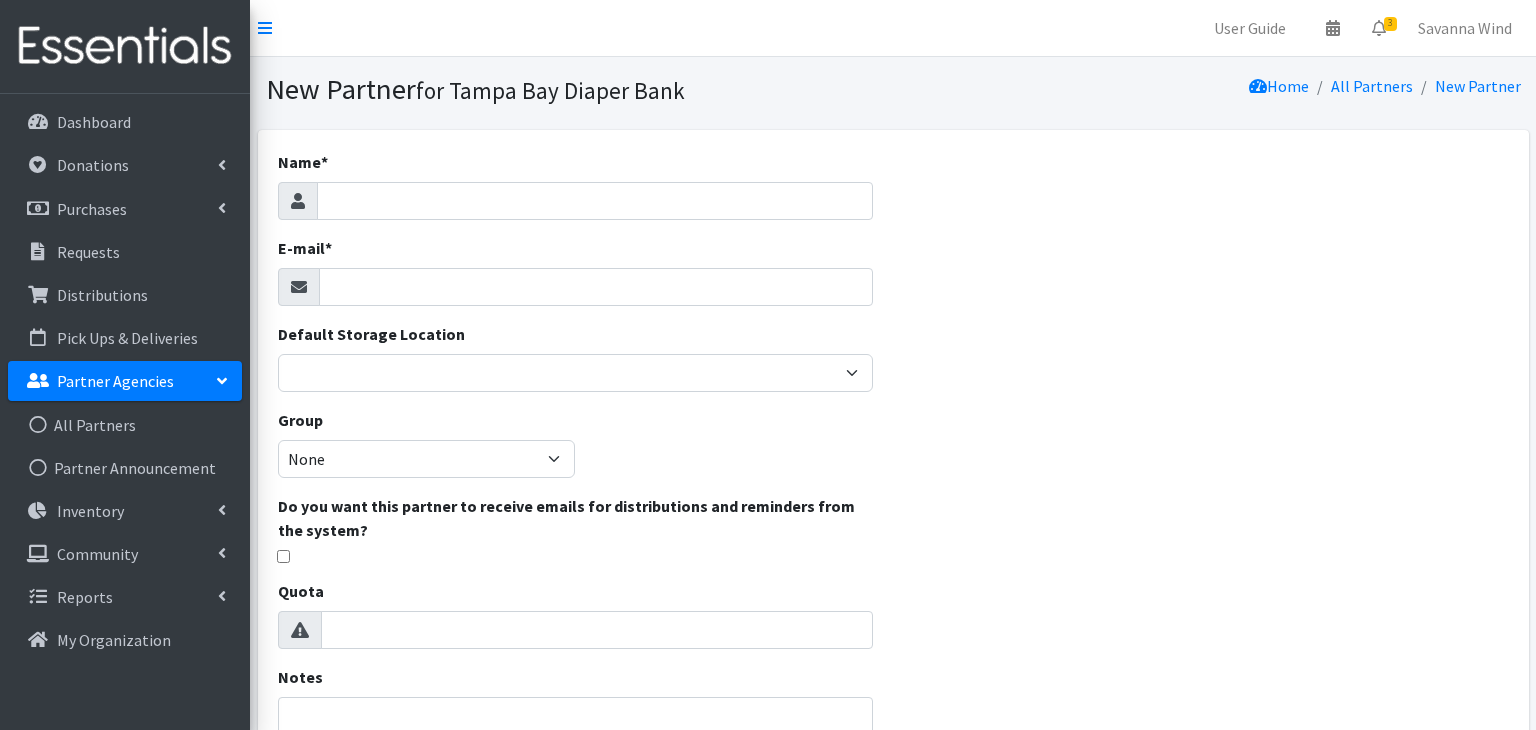 scroll, scrollTop: 0, scrollLeft: 0, axis: both 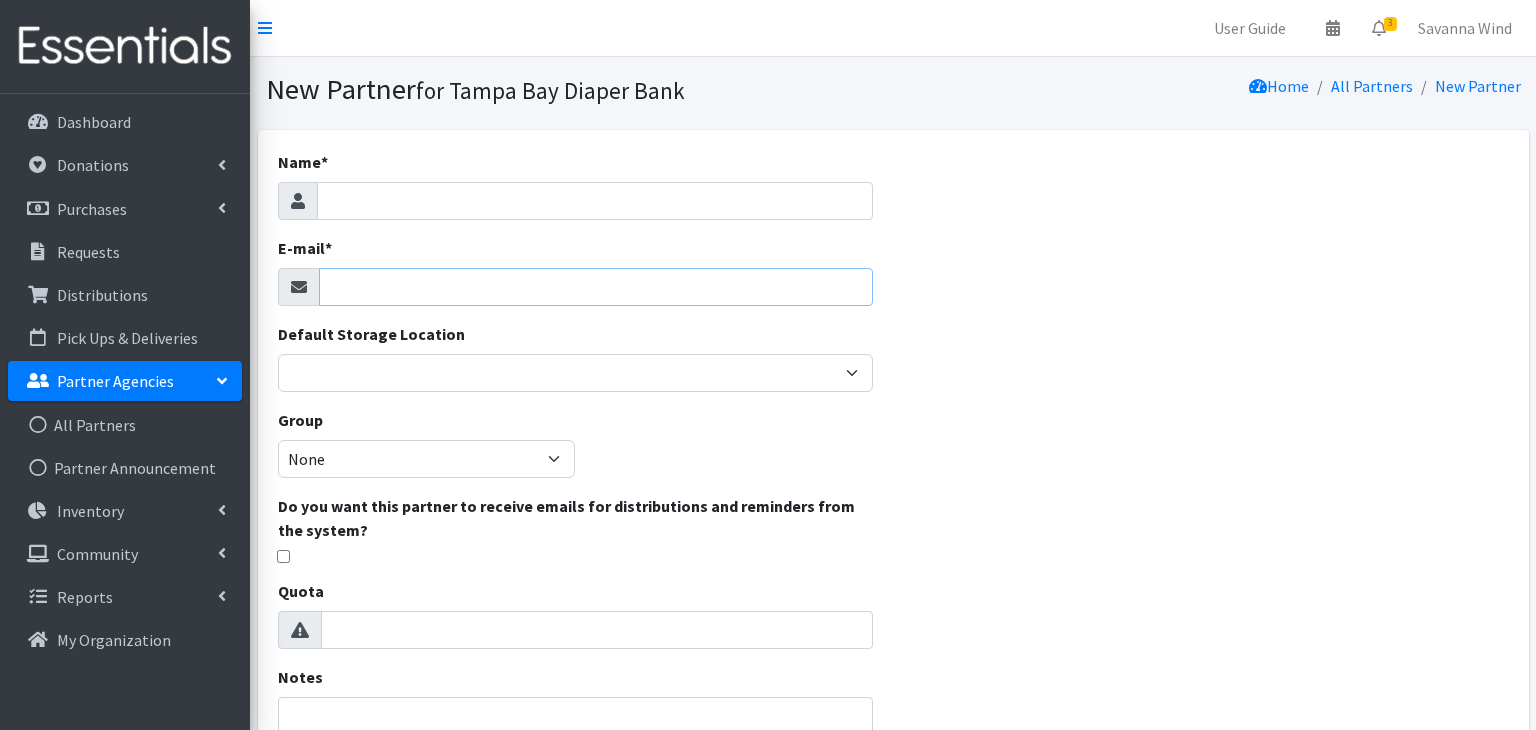 click on "E-mail  *" at bounding box center [596, 287] 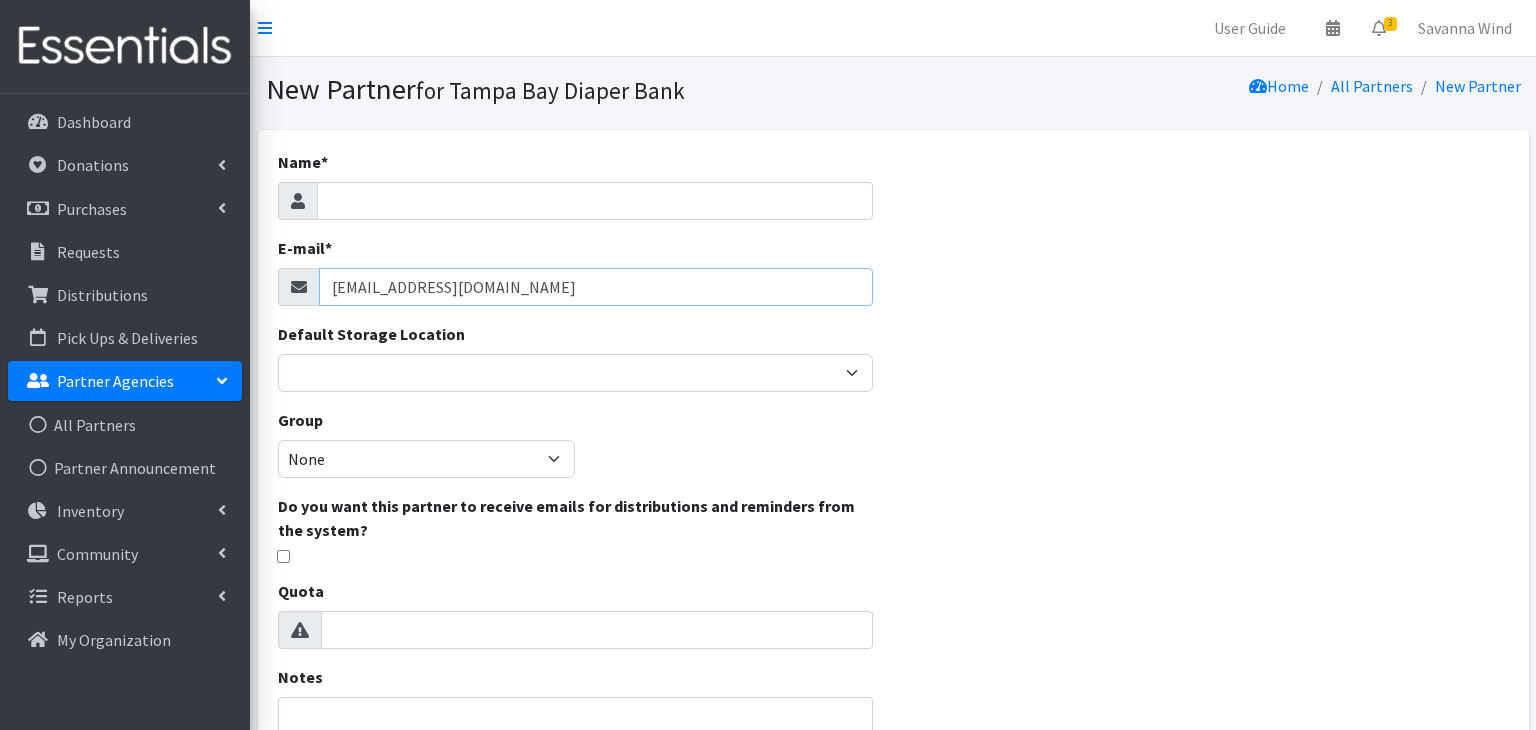 type on "[EMAIL_ADDRESS][DOMAIN_NAME]" 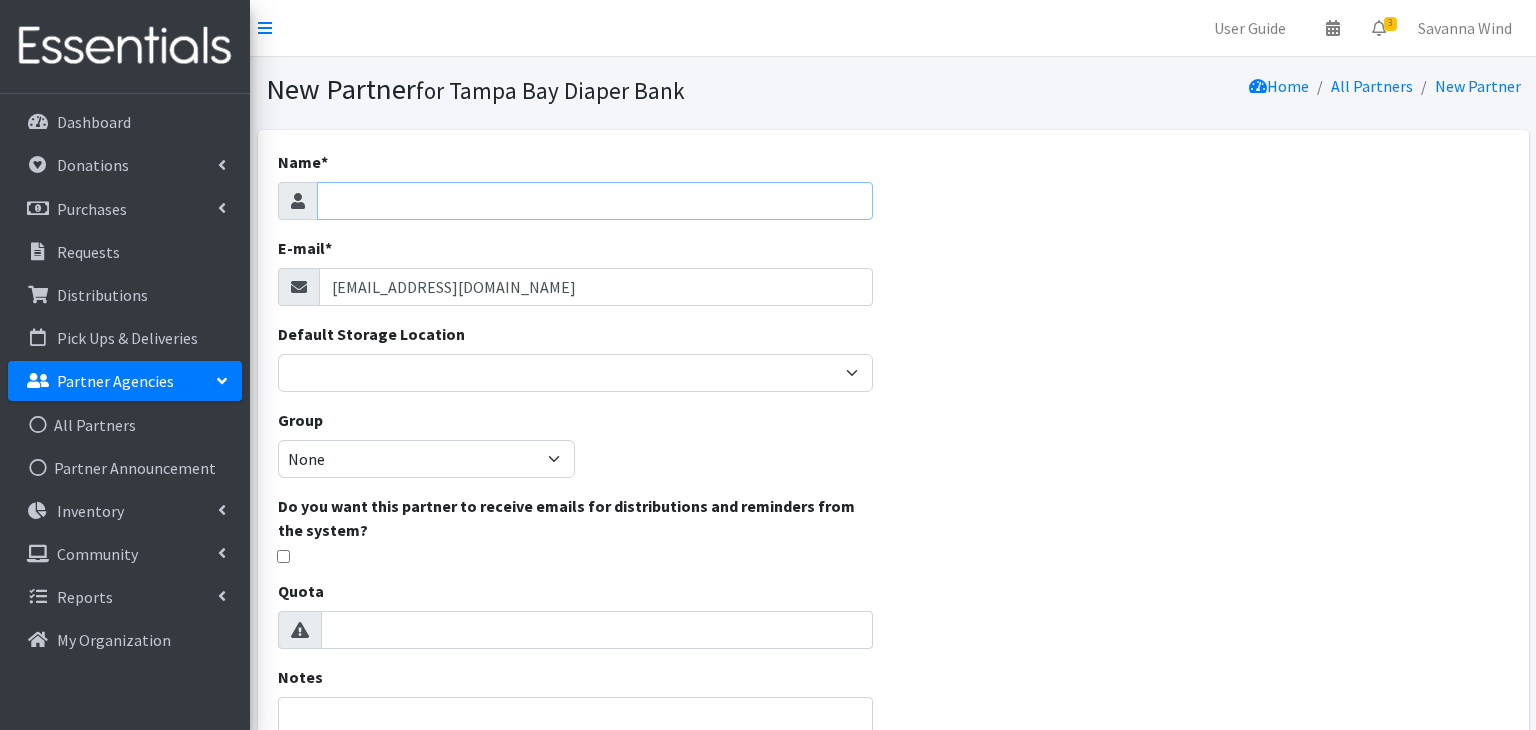 click on "Name  *" at bounding box center (595, 201) 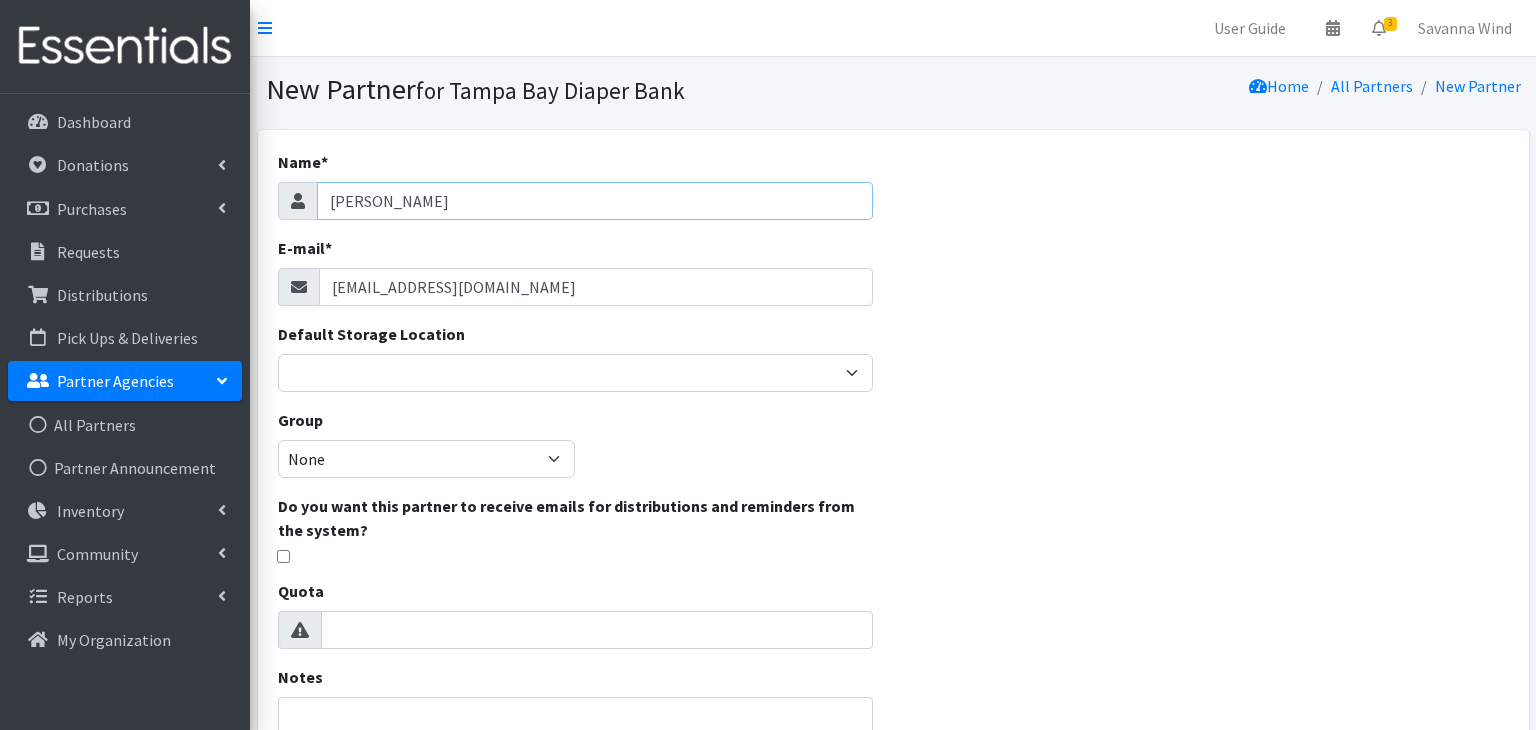 click on "[PERSON_NAME]" at bounding box center [595, 201] 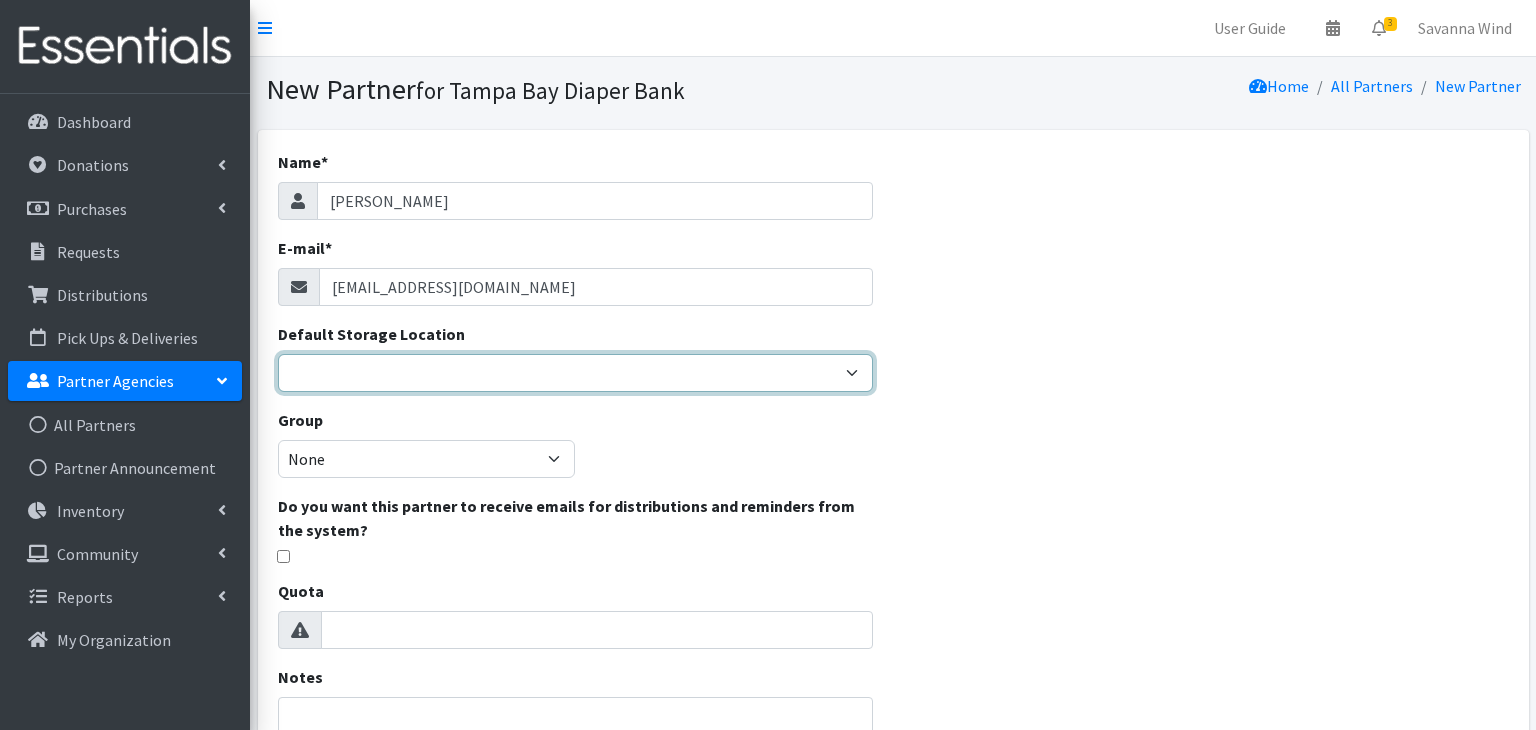 click on "Tampa Bay Diaper Bank @ Feeding [GEOGRAPHIC_DATA]" at bounding box center (576, 373) 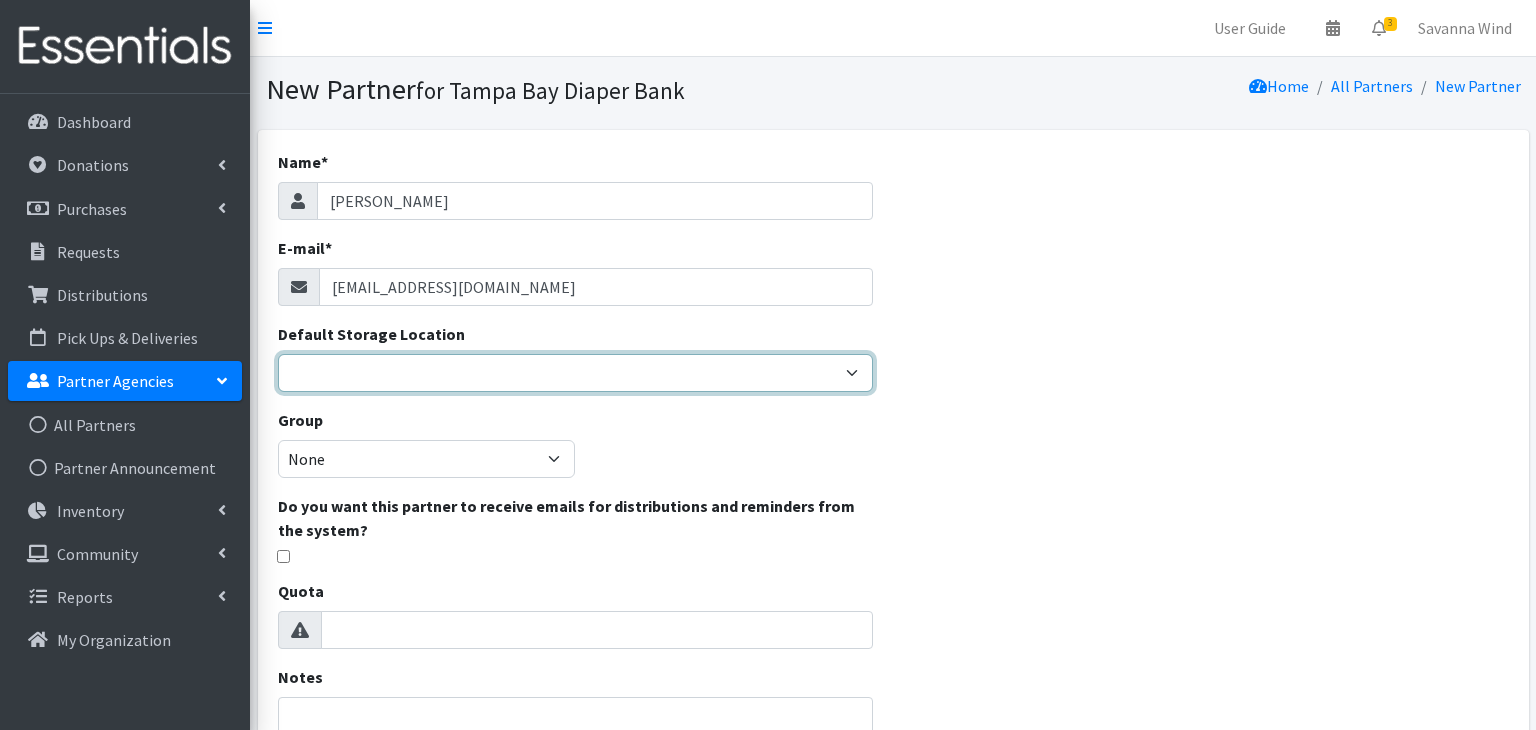 select on "288" 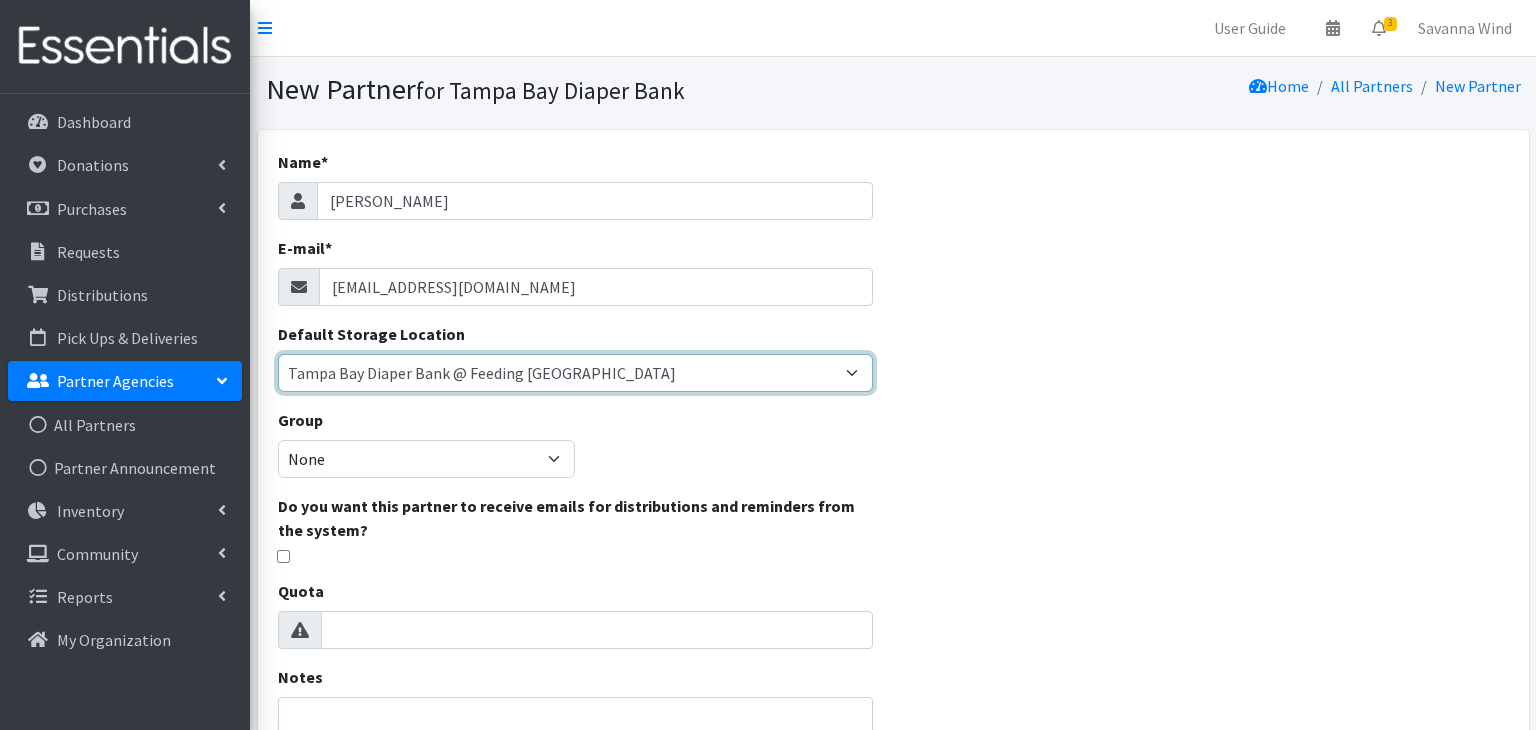 click on "Tampa Bay Diaper Bank @ Feeding [GEOGRAPHIC_DATA]" at bounding box center [576, 373] 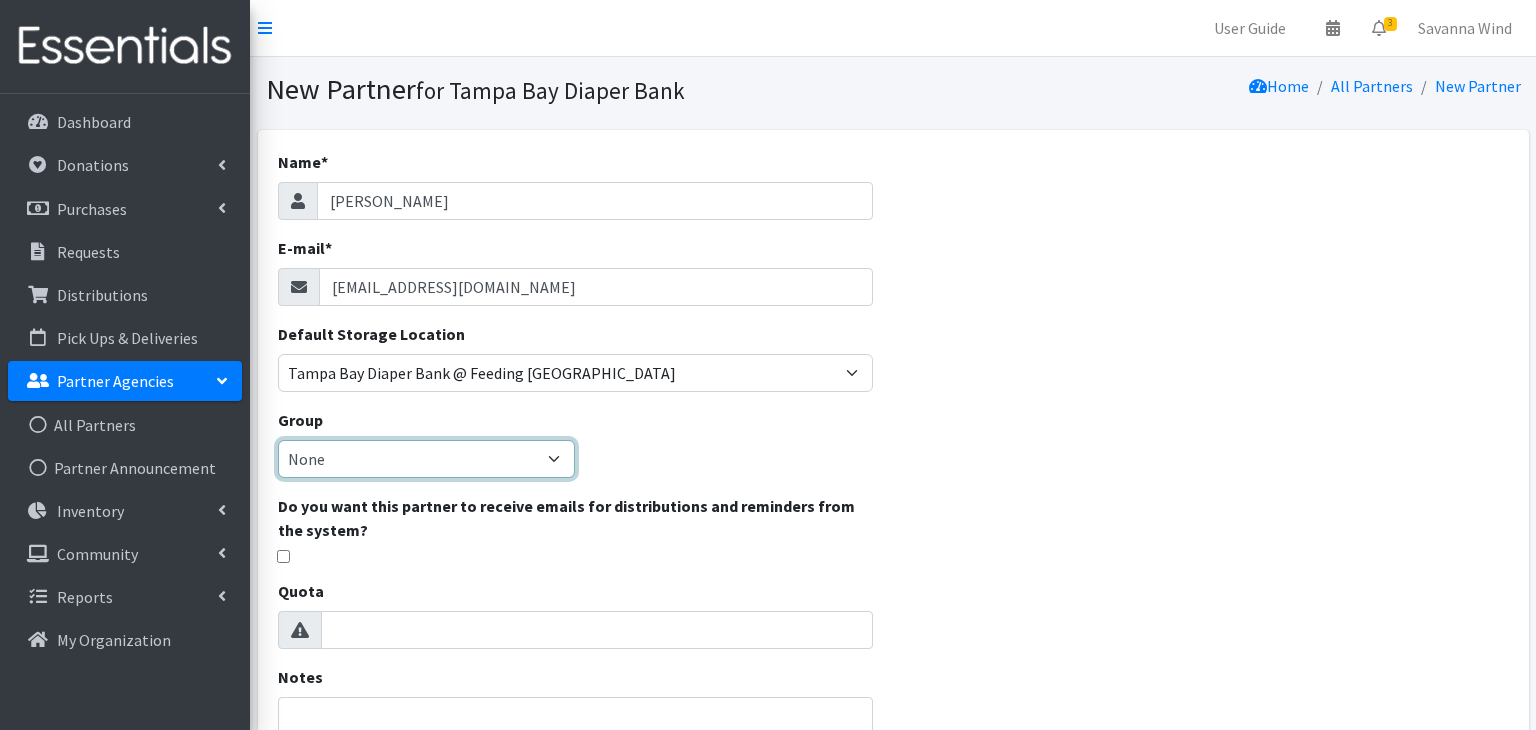 click on "None
Diaper Bank Monthly Partners
Diaper Bank ANAs
DB and APS Monthly Partner" at bounding box center (427, 459) 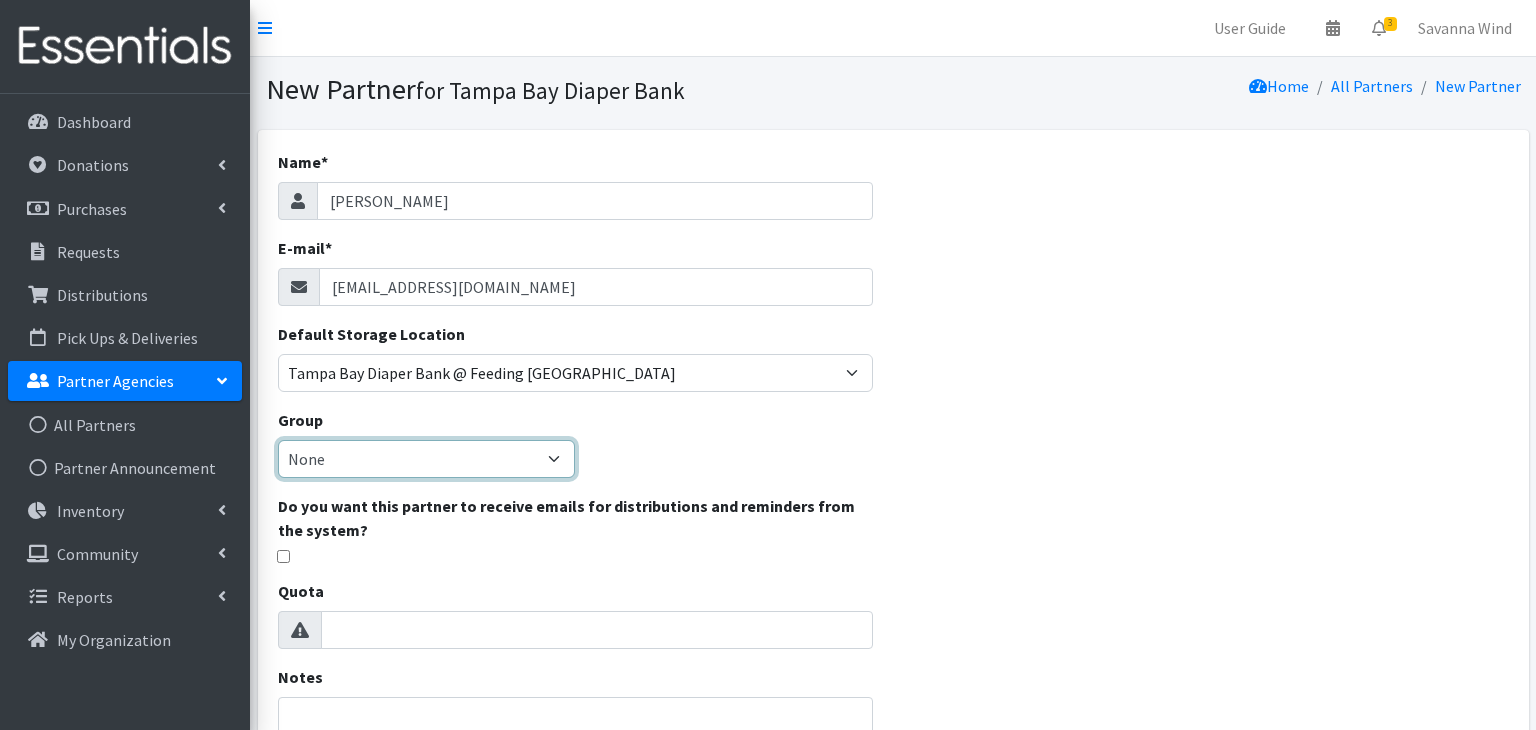 select on "68" 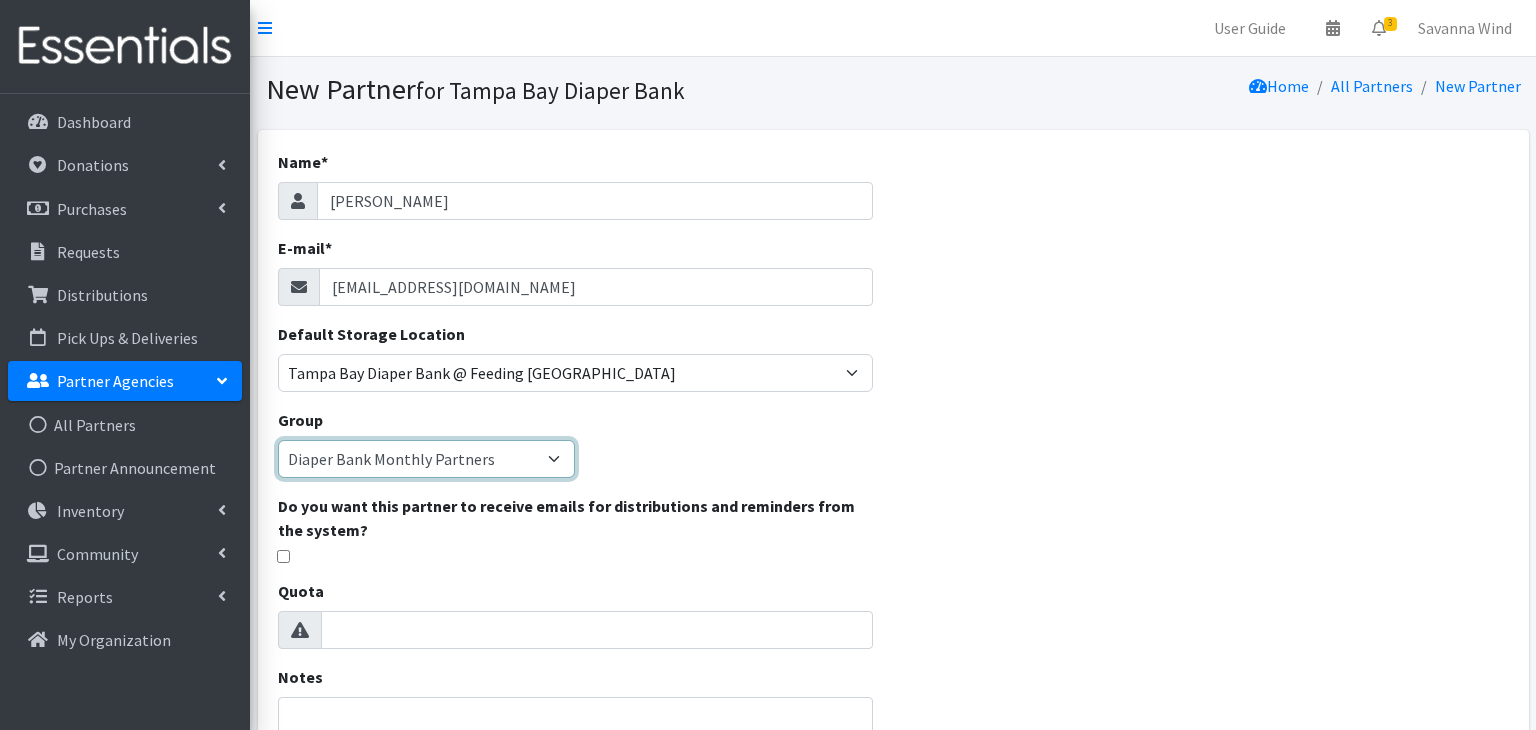 click on "None
Diaper Bank Monthly Partners
Diaper Bank ANAs
DB and APS Monthly Partner" at bounding box center (427, 459) 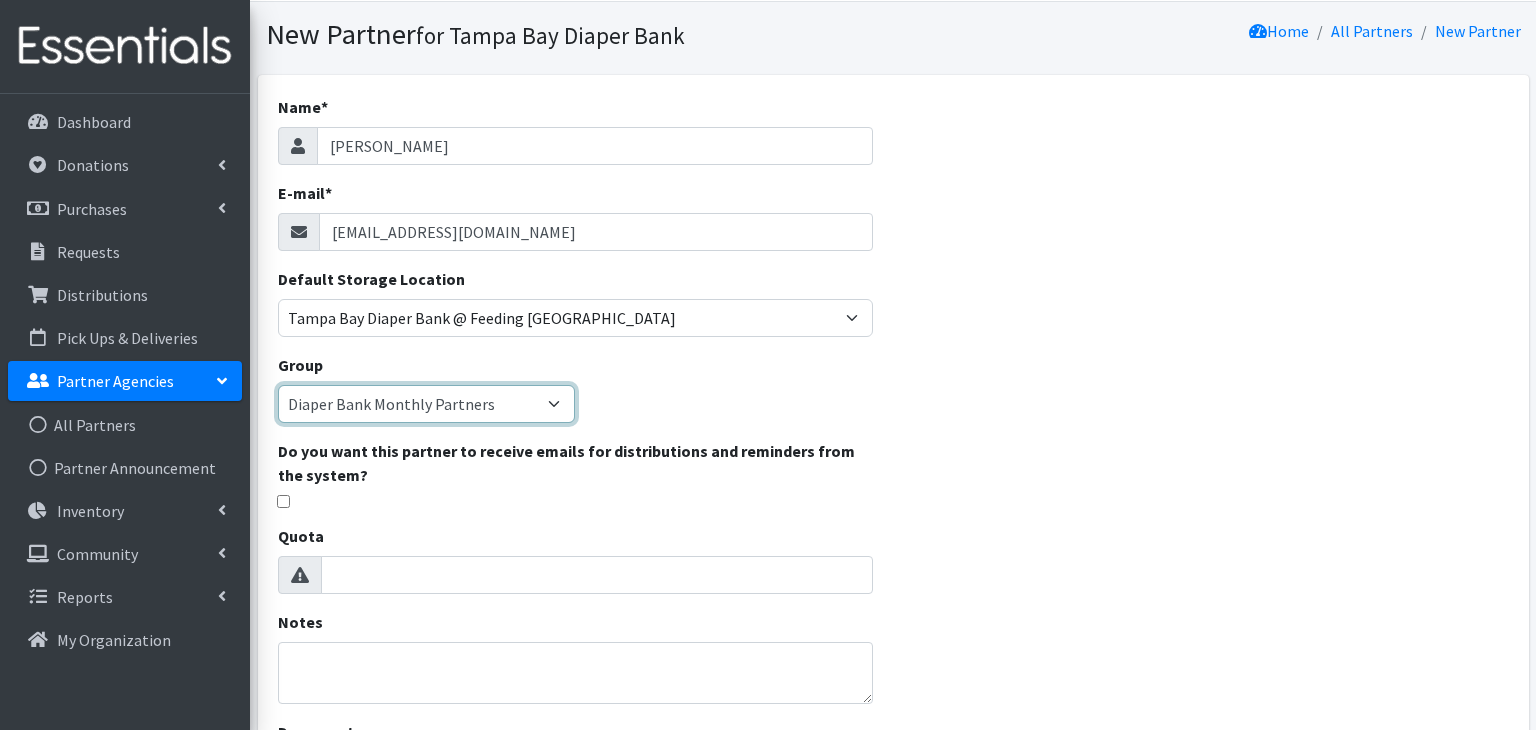 scroll, scrollTop: 56, scrollLeft: 0, axis: vertical 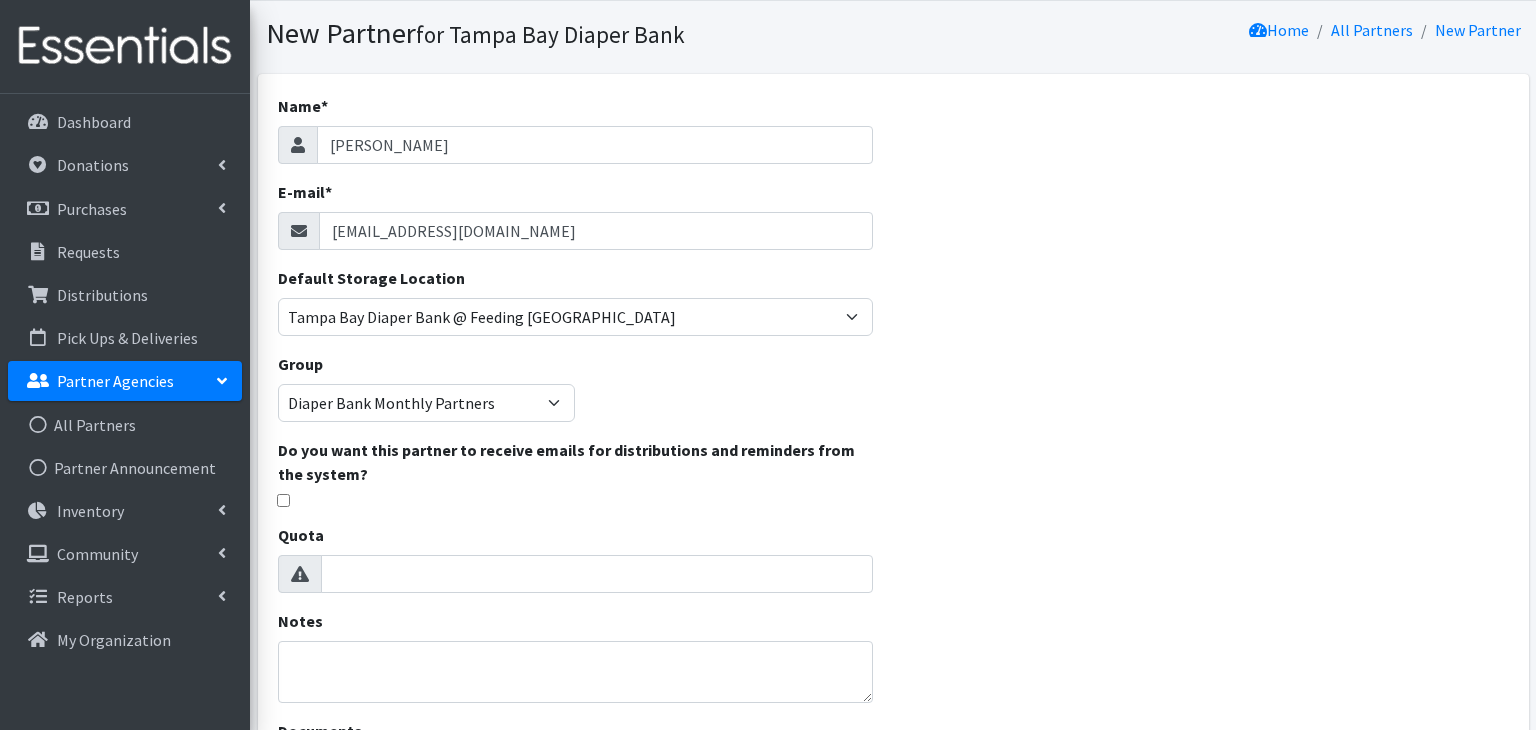click at bounding box center [283, 500] 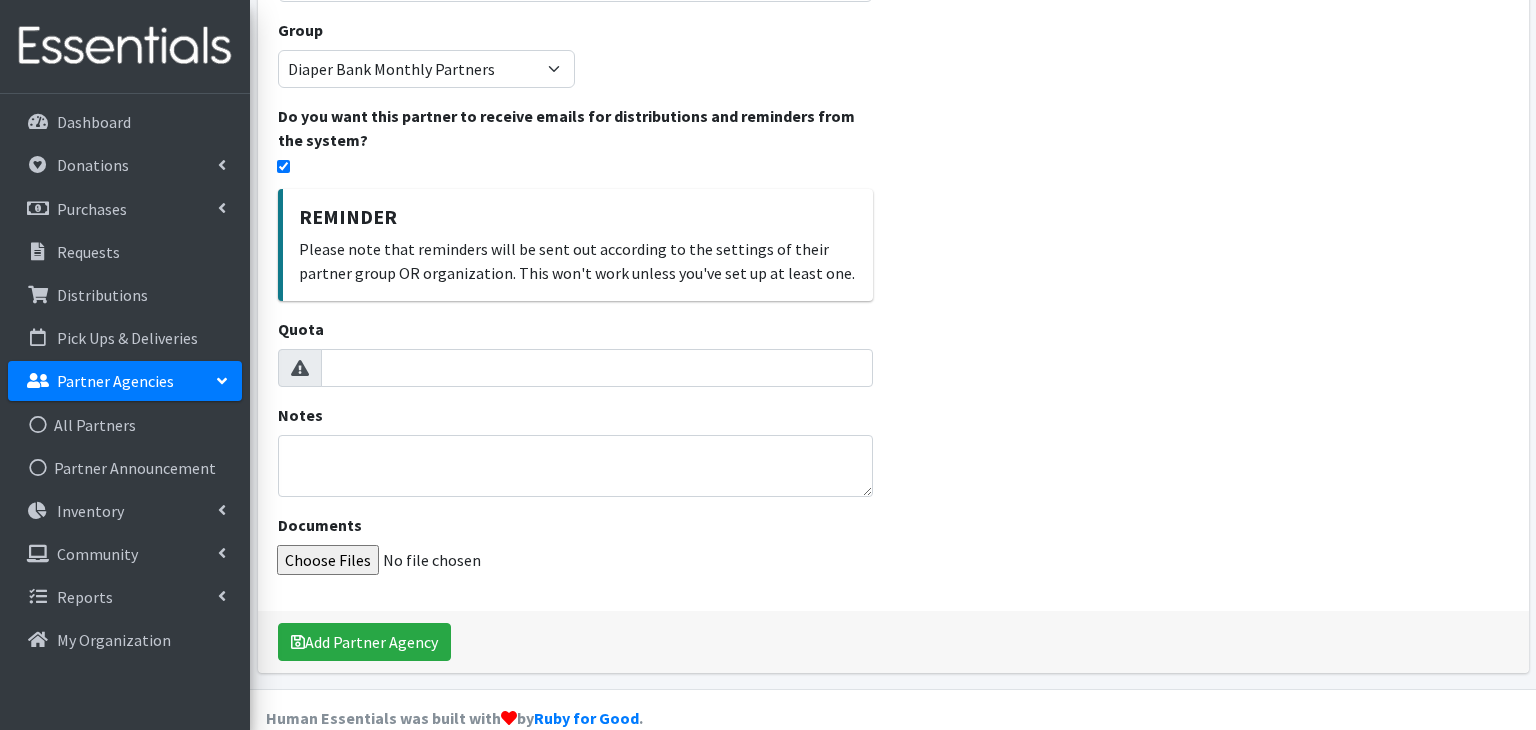 scroll, scrollTop: 422, scrollLeft: 0, axis: vertical 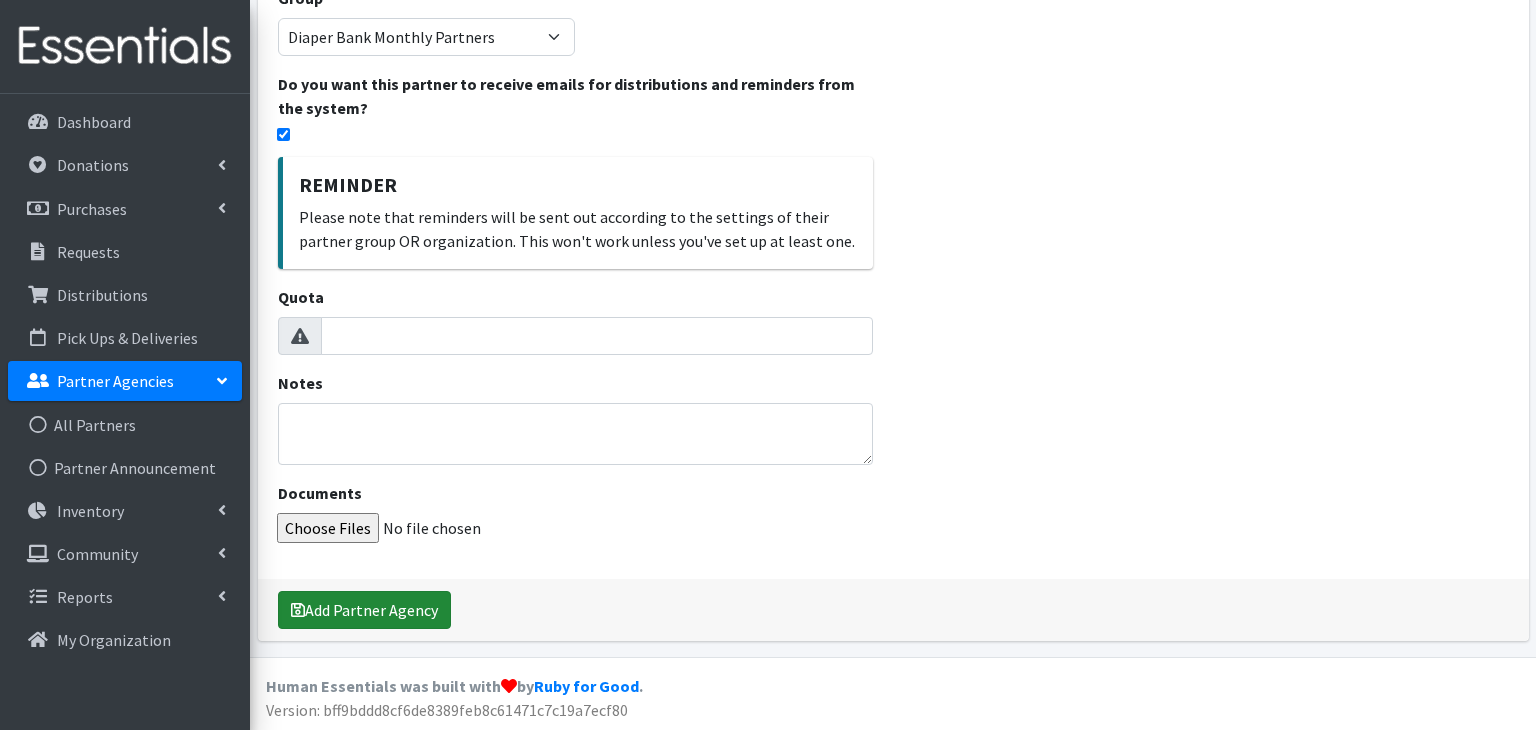 click on "Add Partner Agency" at bounding box center (364, 610) 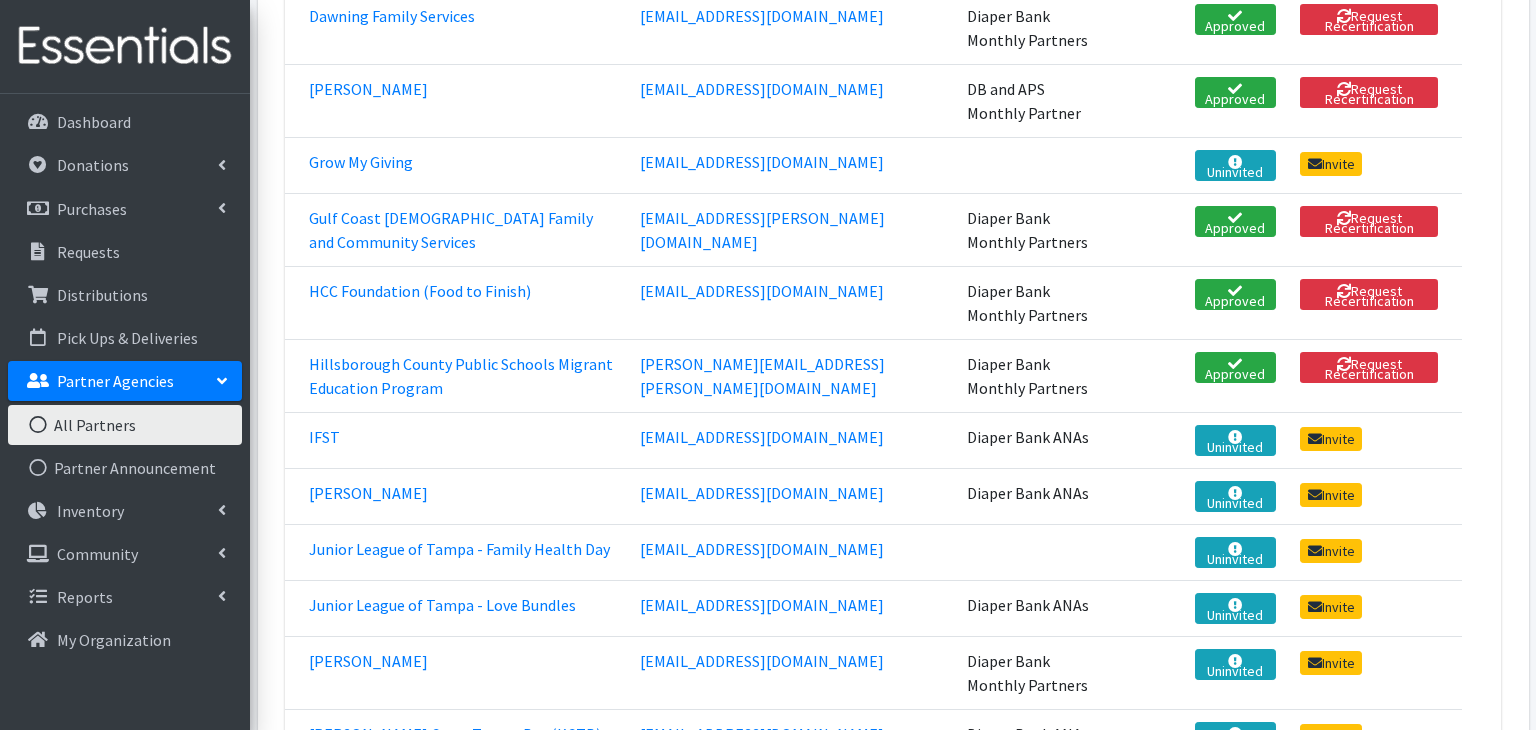 scroll, scrollTop: 824, scrollLeft: 0, axis: vertical 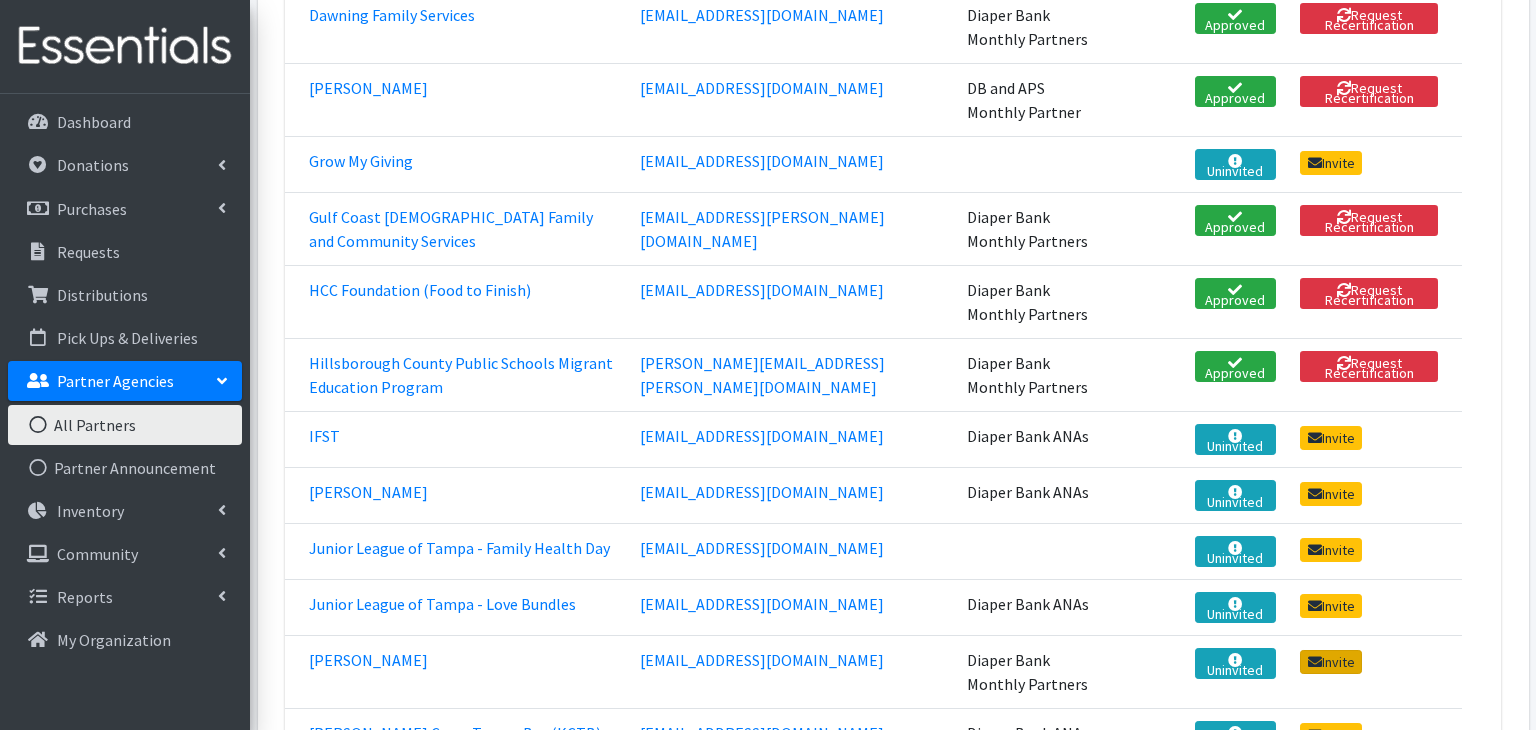 click on "Invite" at bounding box center (1331, 662) 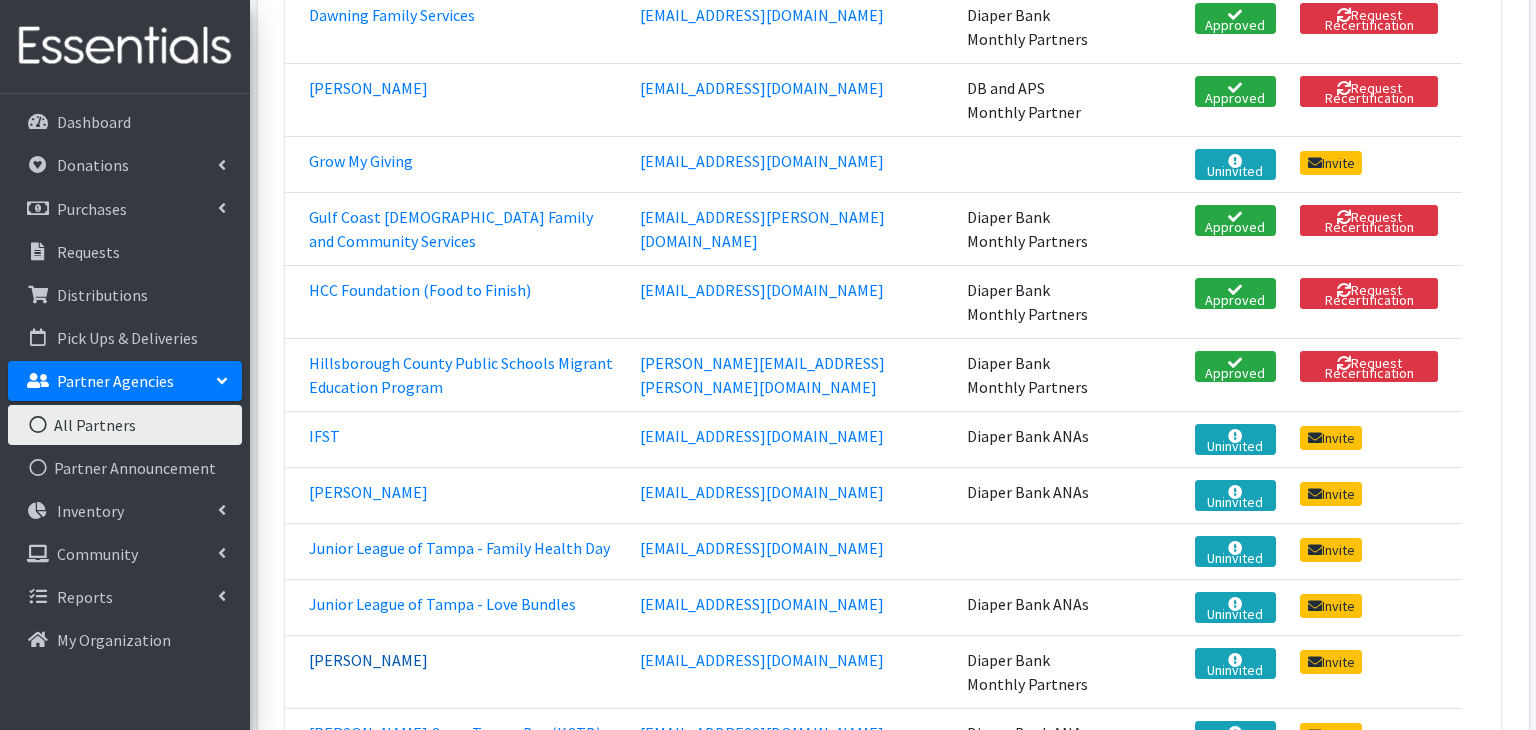 click on "[PERSON_NAME]" at bounding box center (368, 660) 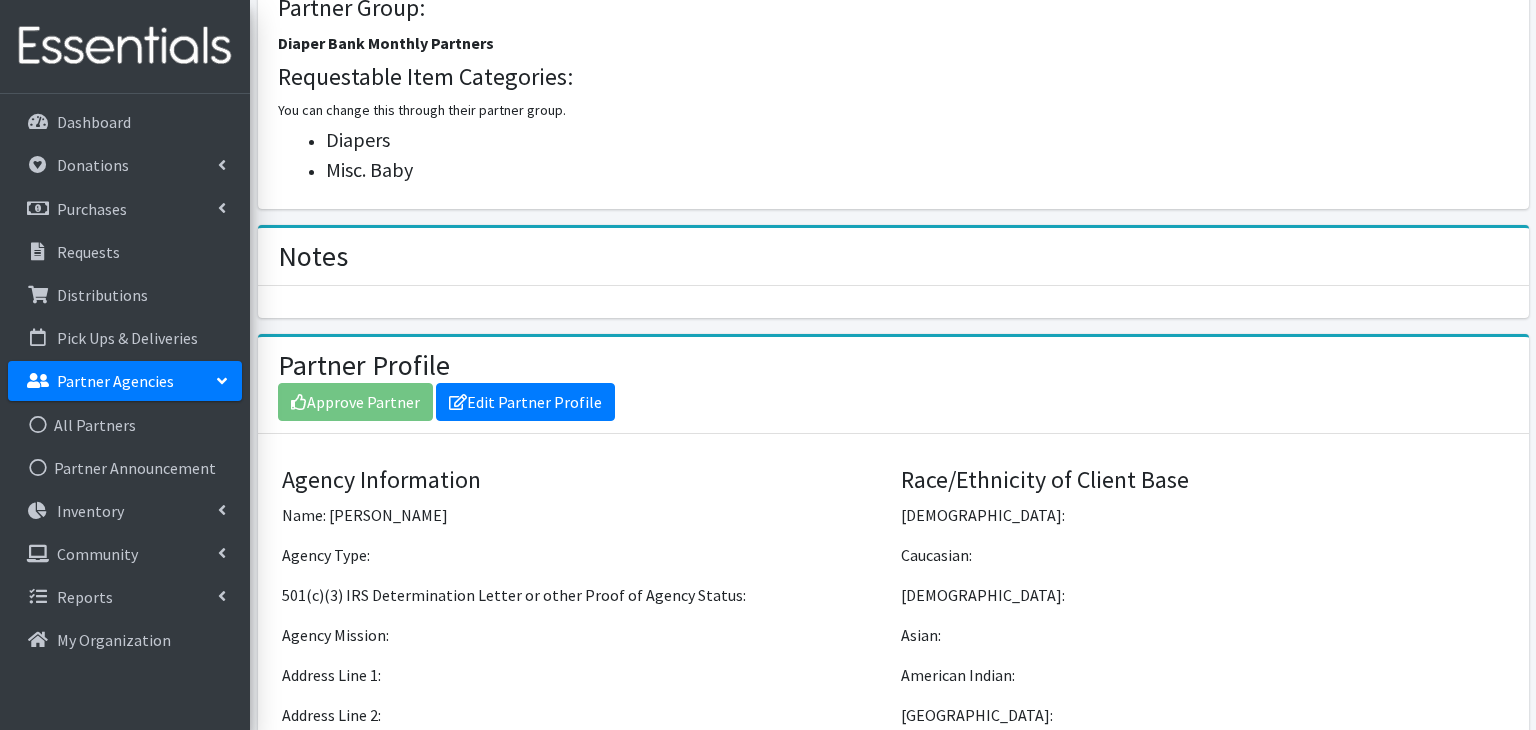 scroll, scrollTop: 610, scrollLeft: 0, axis: vertical 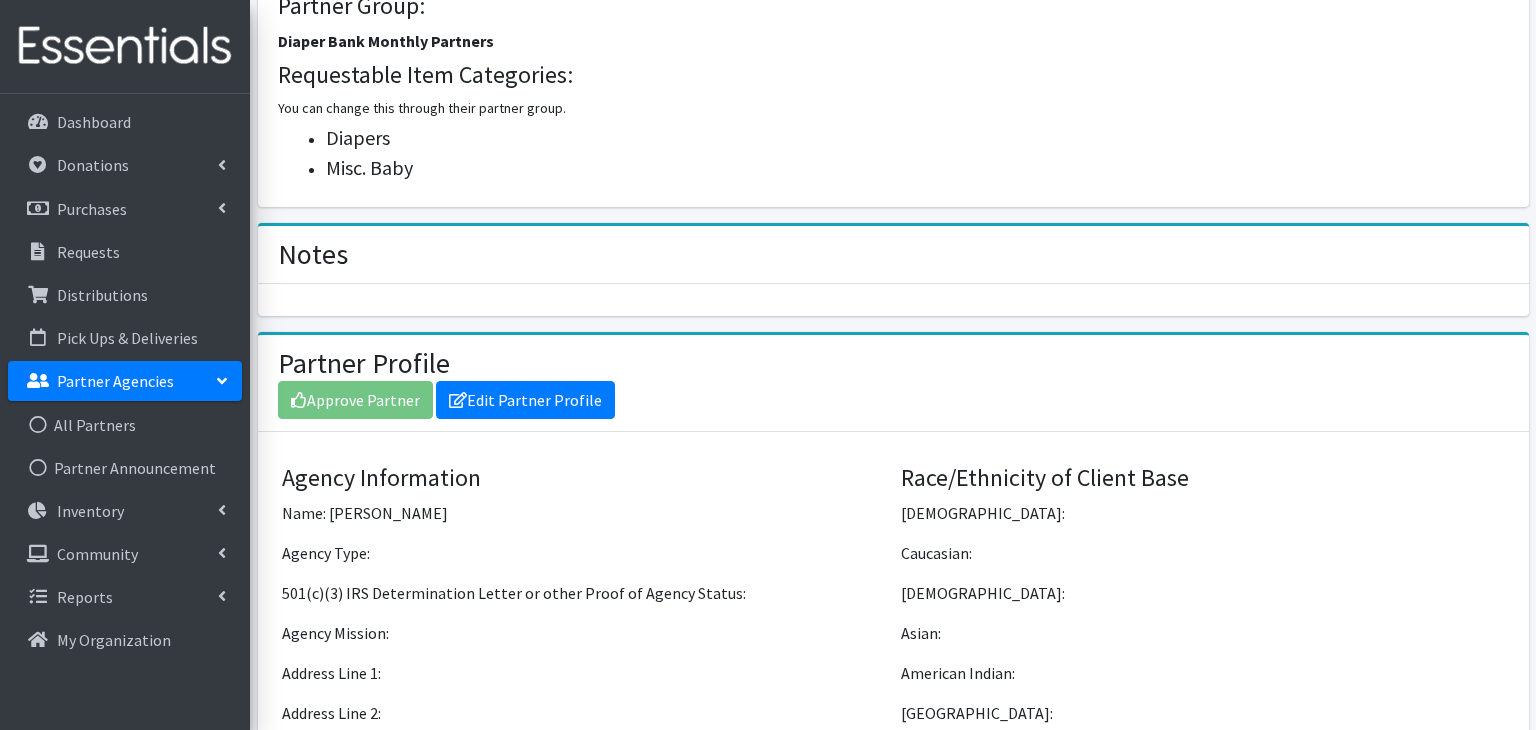 click on "Approve Partner
Edit Partner Profile" at bounding box center [893, 400] 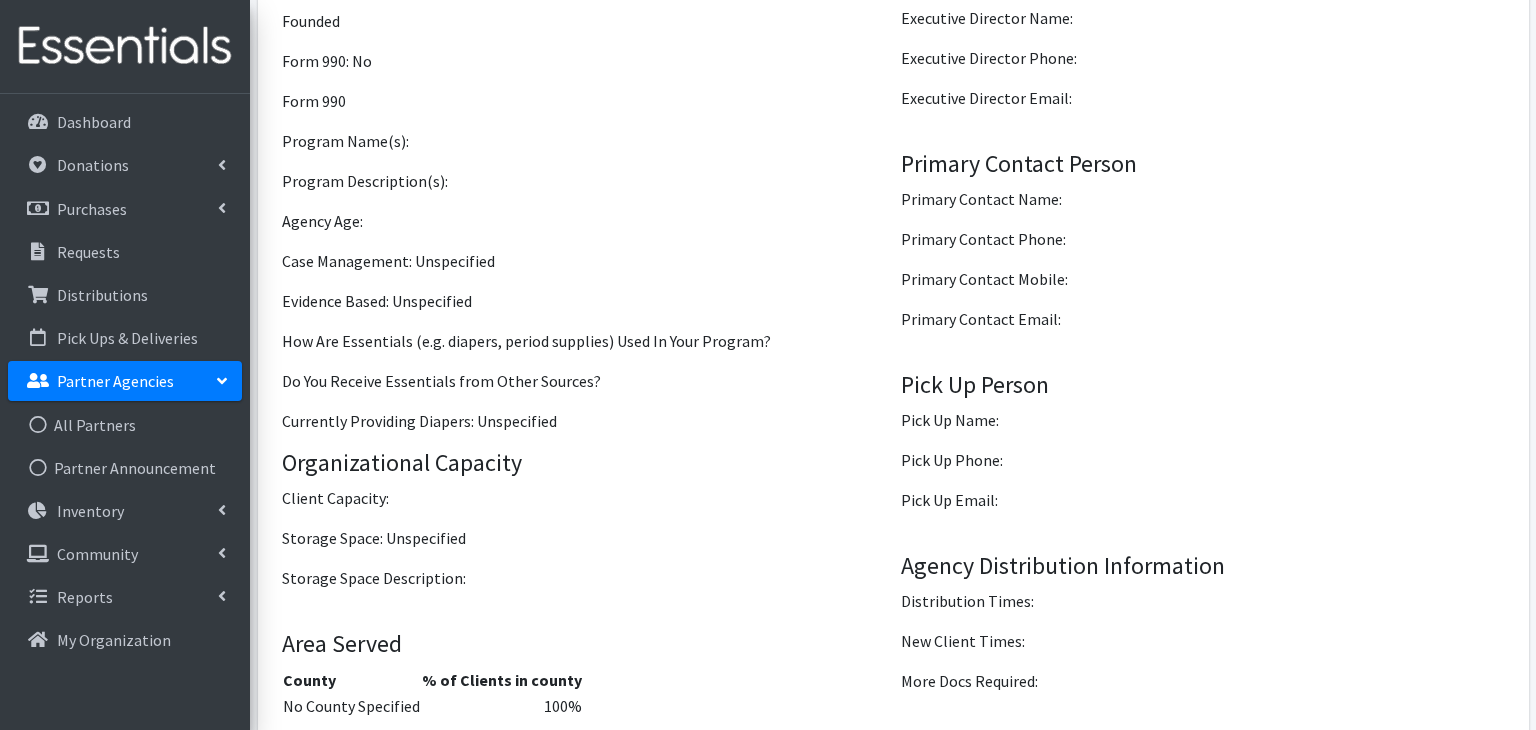 scroll, scrollTop: 1760, scrollLeft: 0, axis: vertical 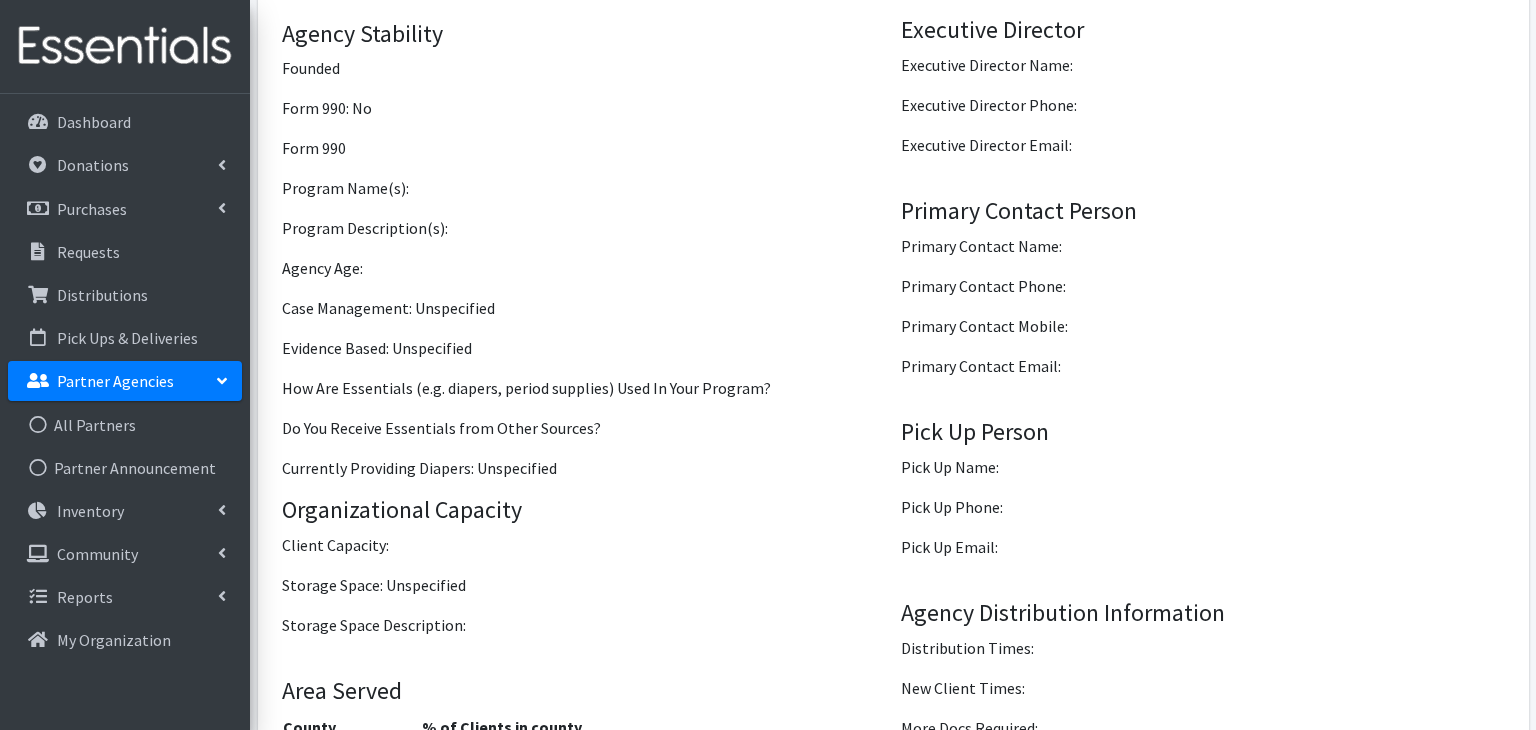 click on "Partner Agencies" at bounding box center [125, 381] 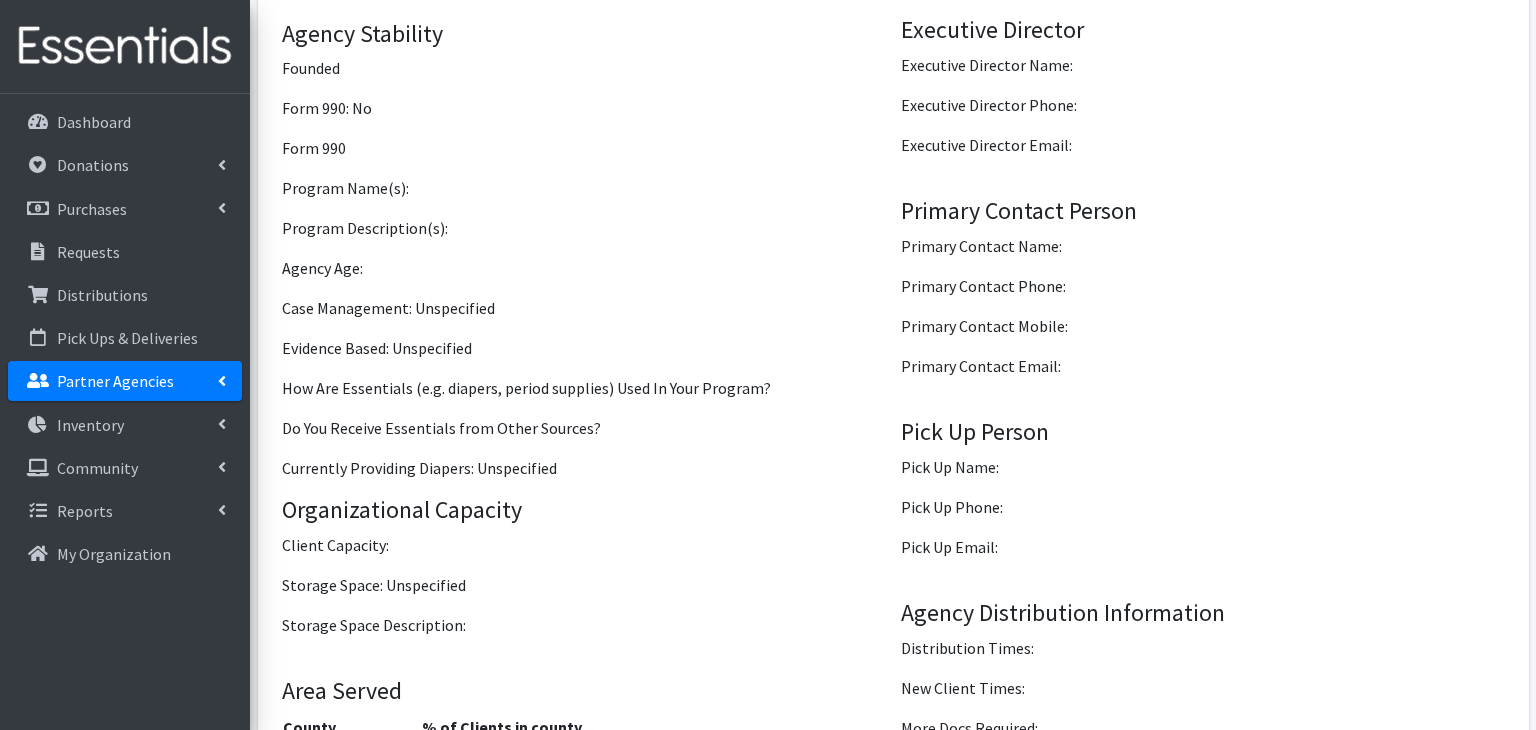 click on "Partner Agencies" at bounding box center (125, 381) 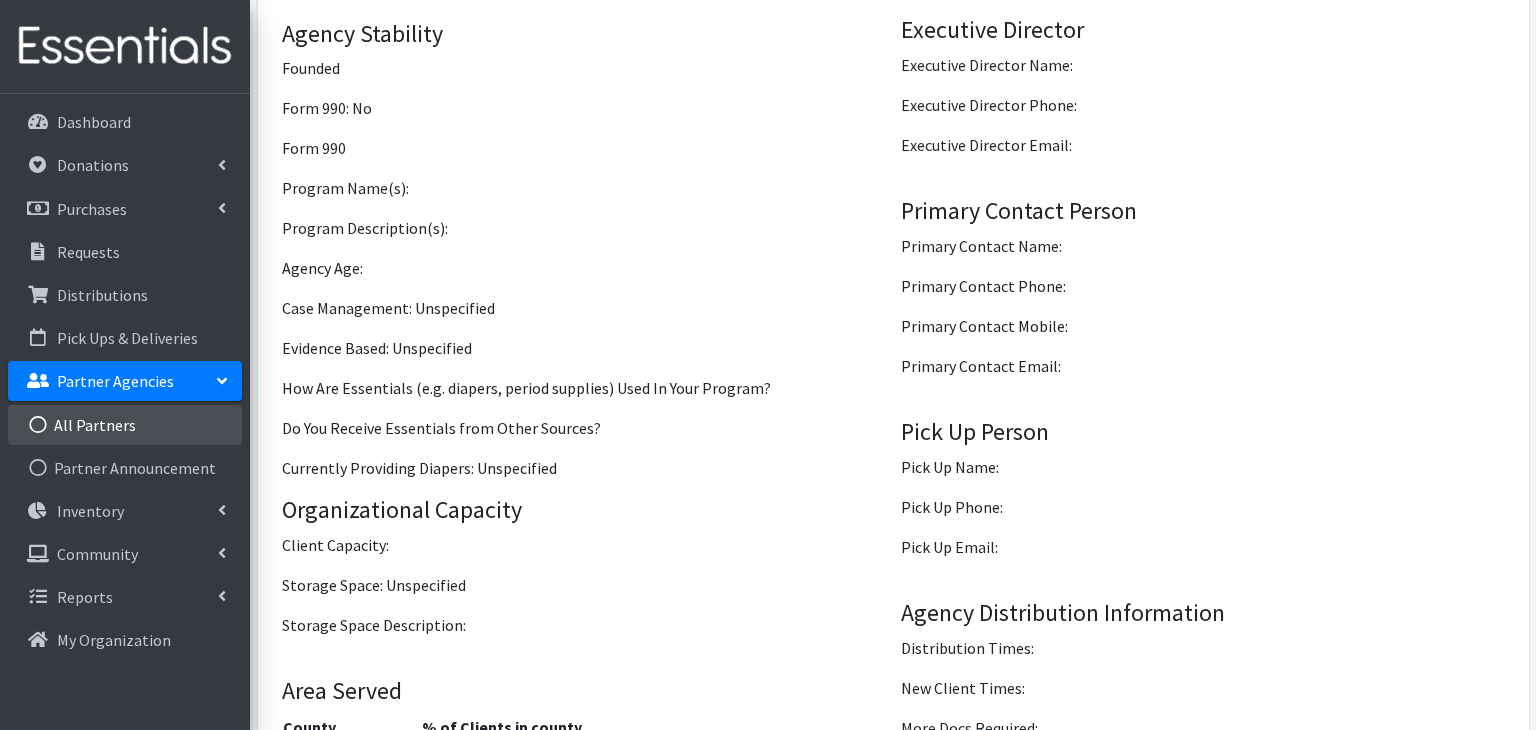 click on "All Partners" at bounding box center [125, 425] 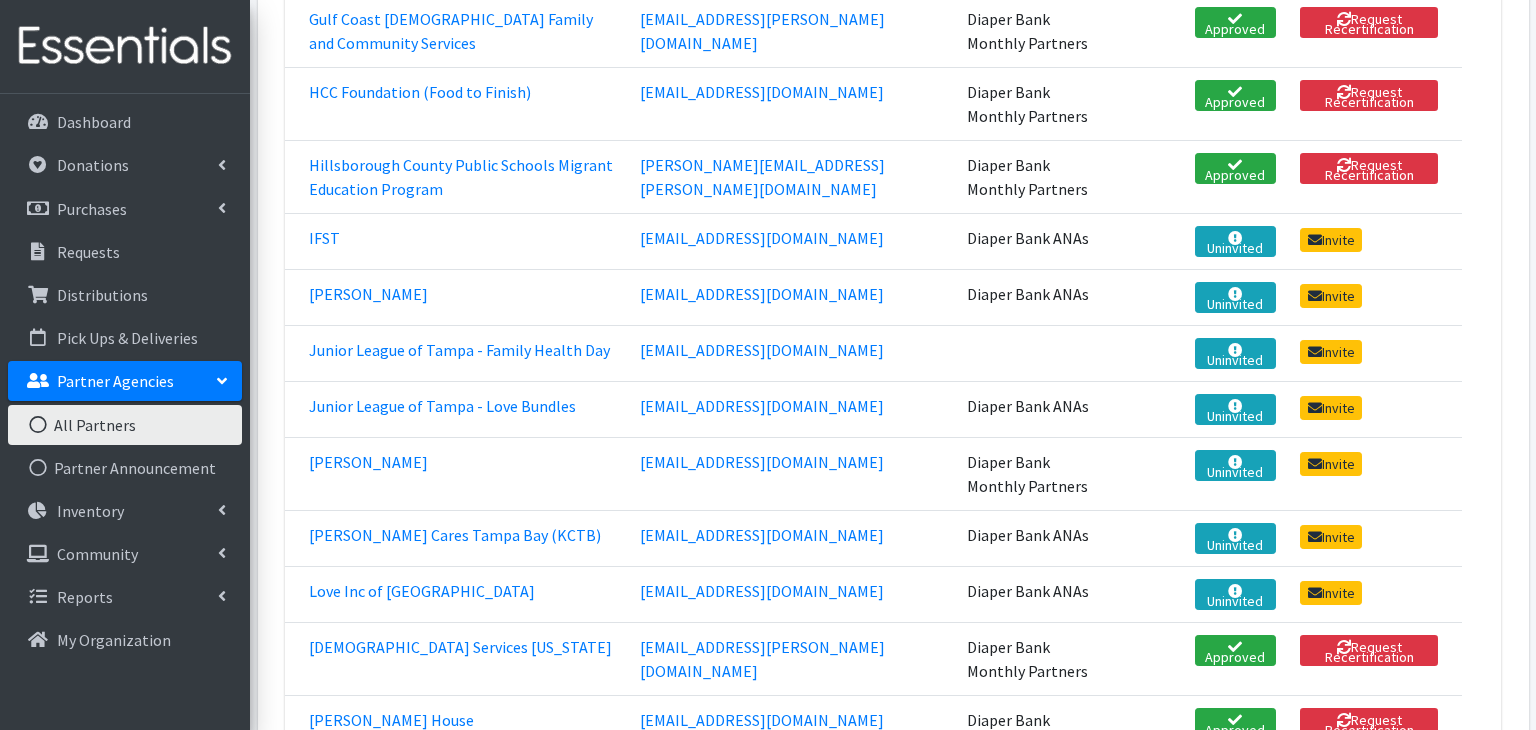 scroll, scrollTop: 961, scrollLeft: 0, axis: vertical 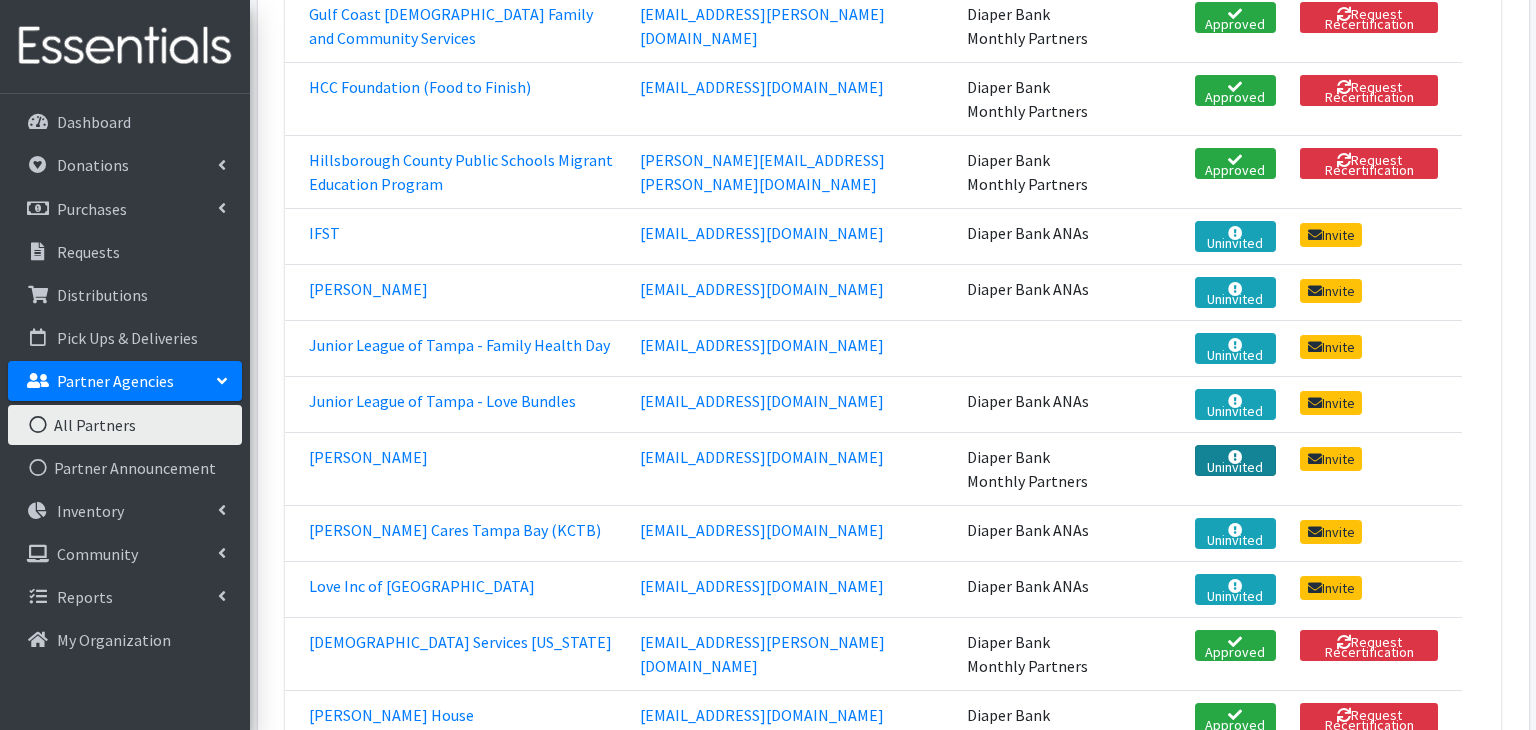 click on "Uninvited" at bounding box center [1236, 460] 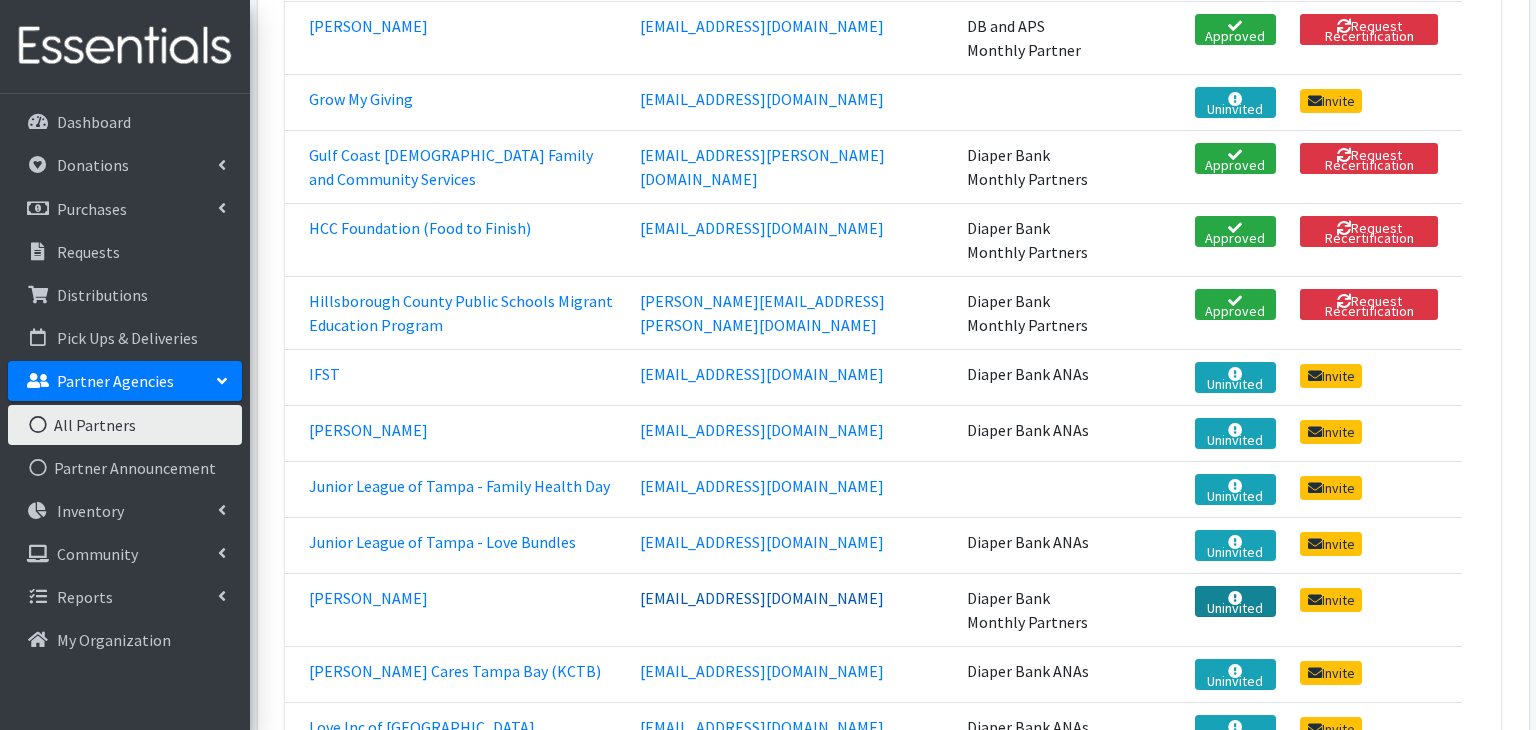 scroll, scrollTop: 828, scrollLeft: 0, axis: vertical 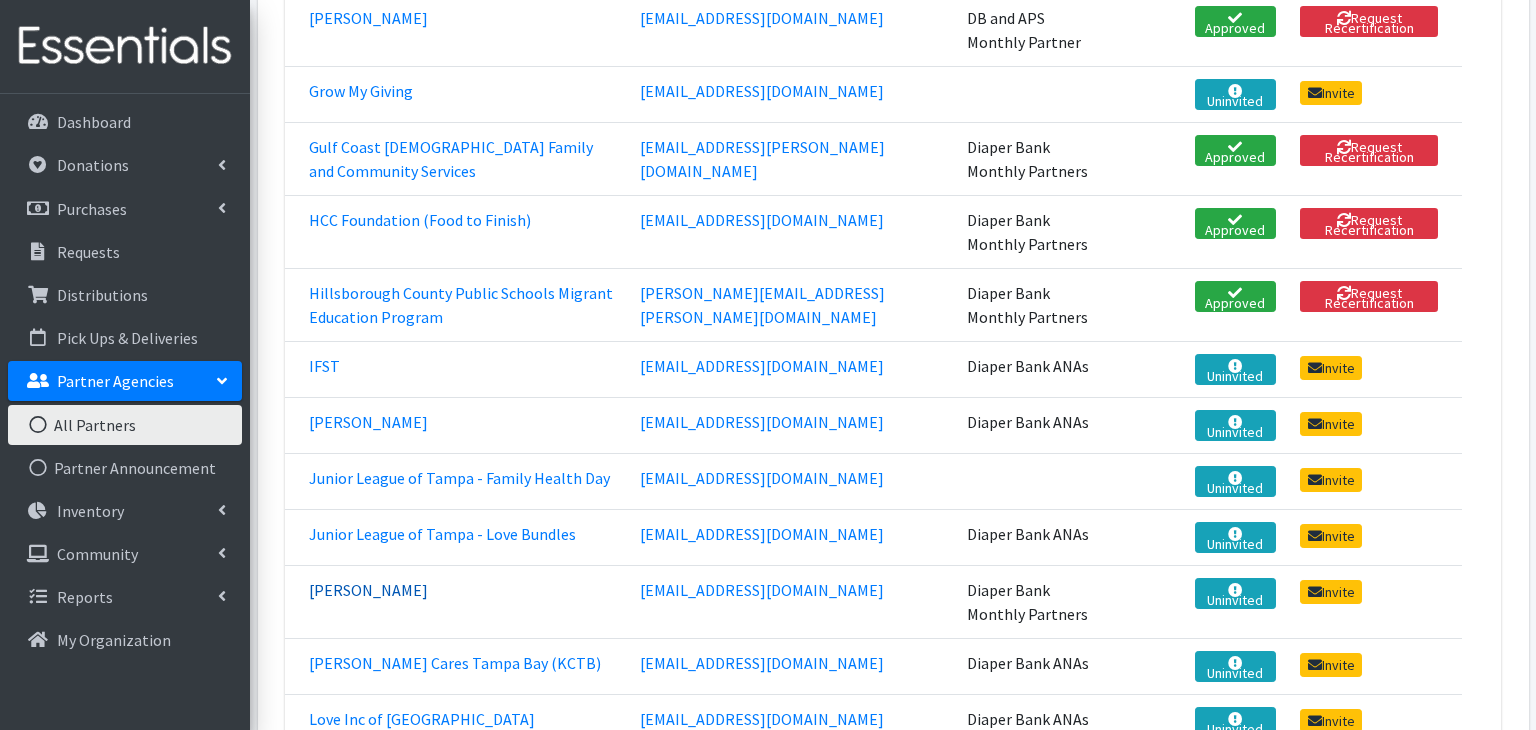 click on "Kaity Chewning" at bounding box center [368, 590] 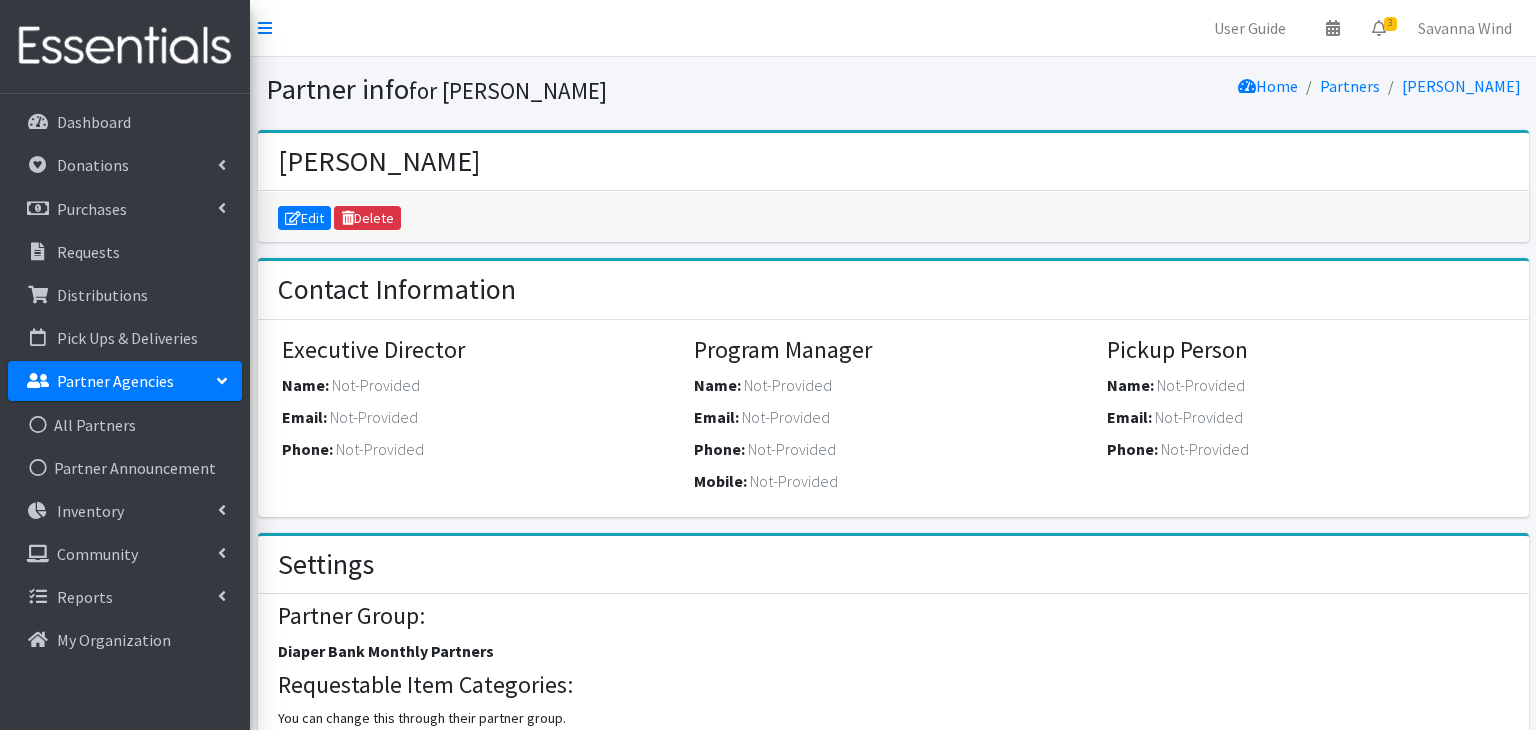 scroll, scrollTop: 0, scrollLeft: 0, axis: both 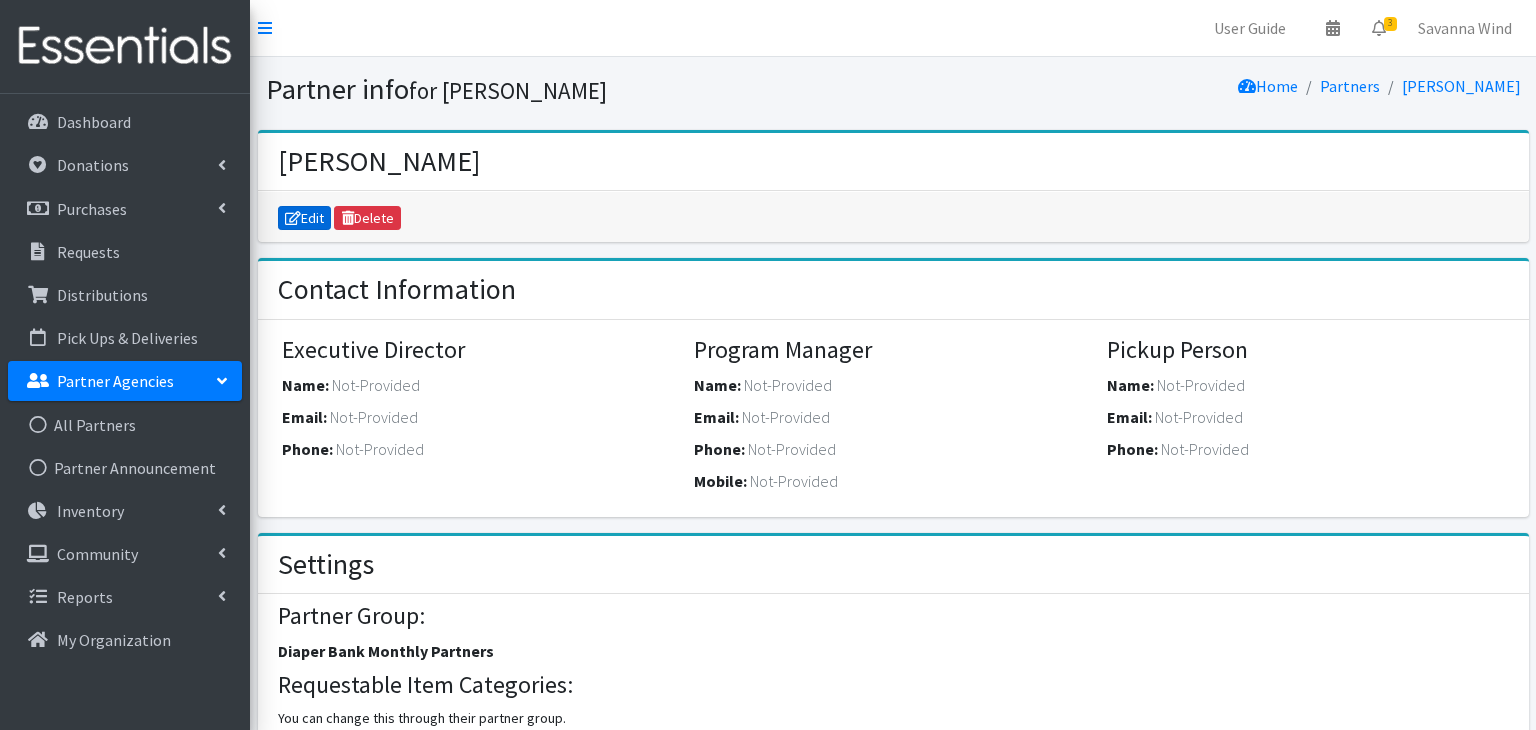 click on "Edit" at bounding box center [305, 218] 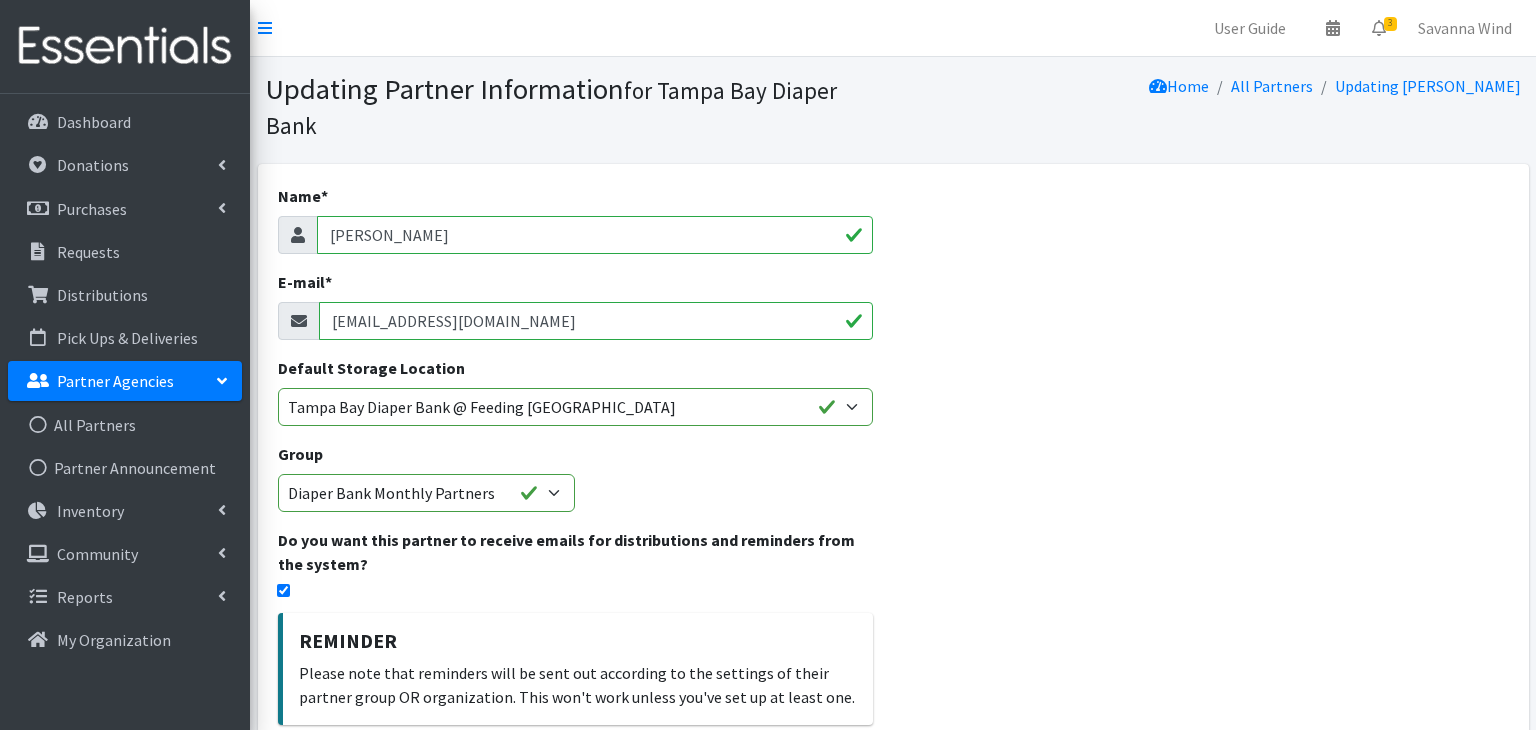 scroll, scrollTop: 0, scrollLeft: 0, axis: both 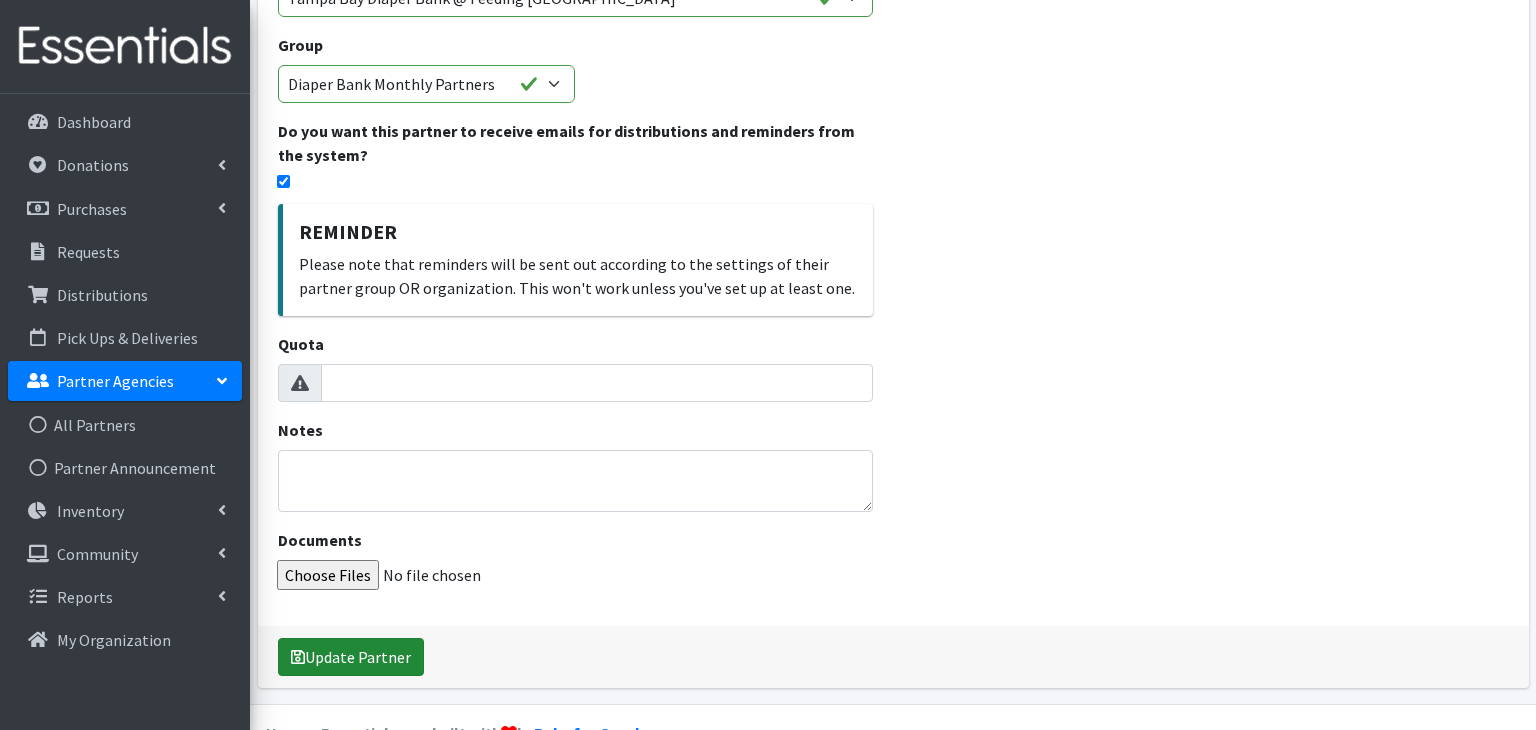 type on "Feeding [GEOGRAPHIC_DATA]" 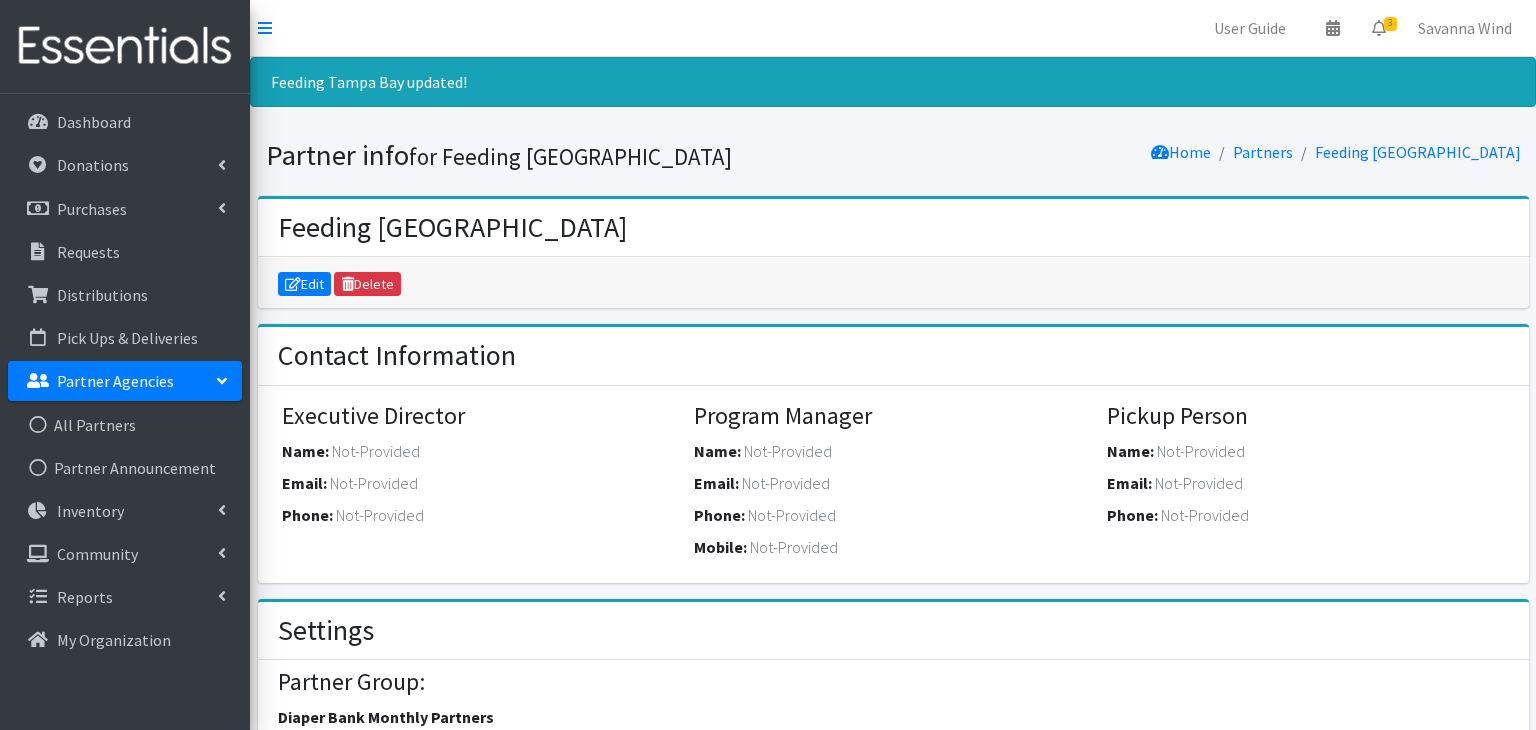 scroll, scrollTop: 0, scrollLeft: 0, axis: both 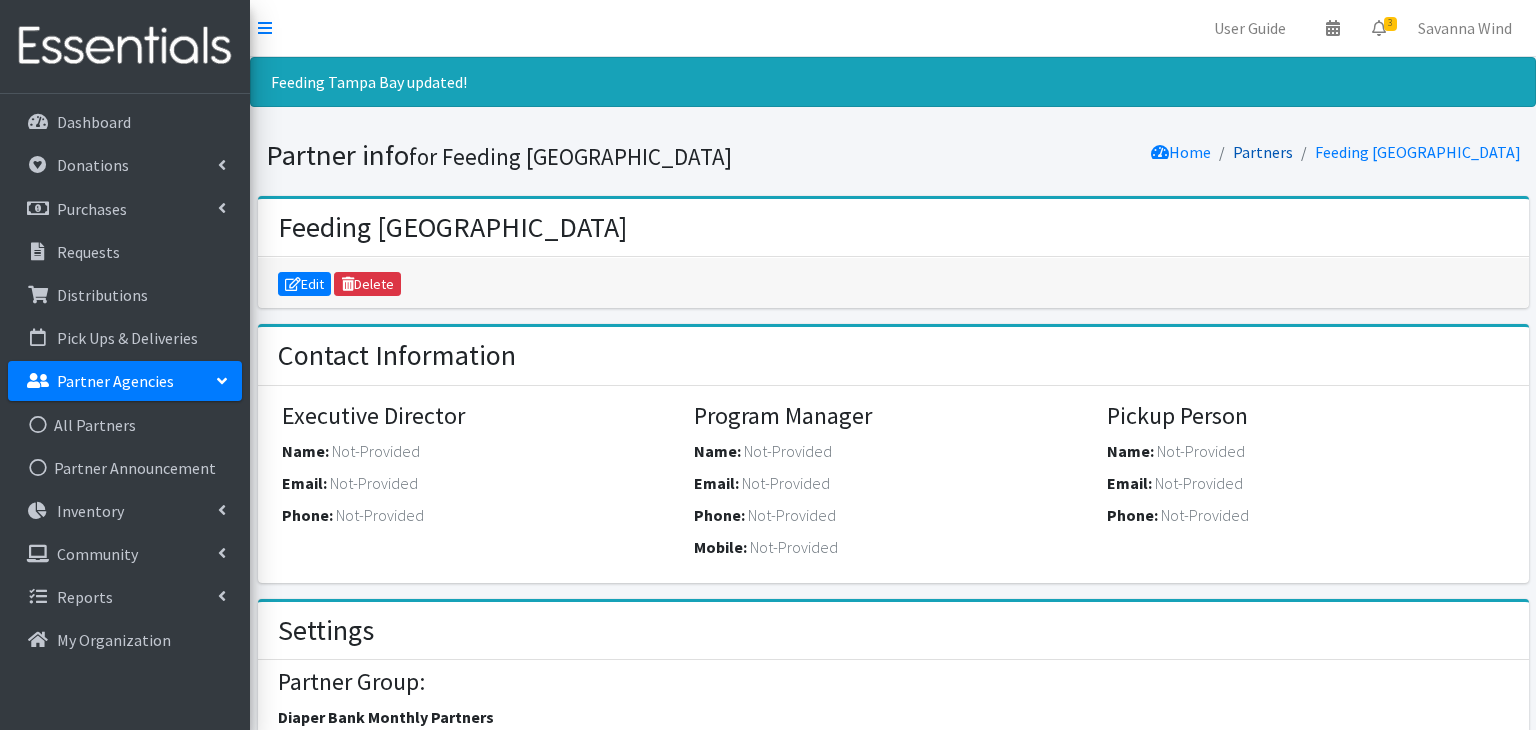 click on "Partners" at bounding box center [1263, 152] 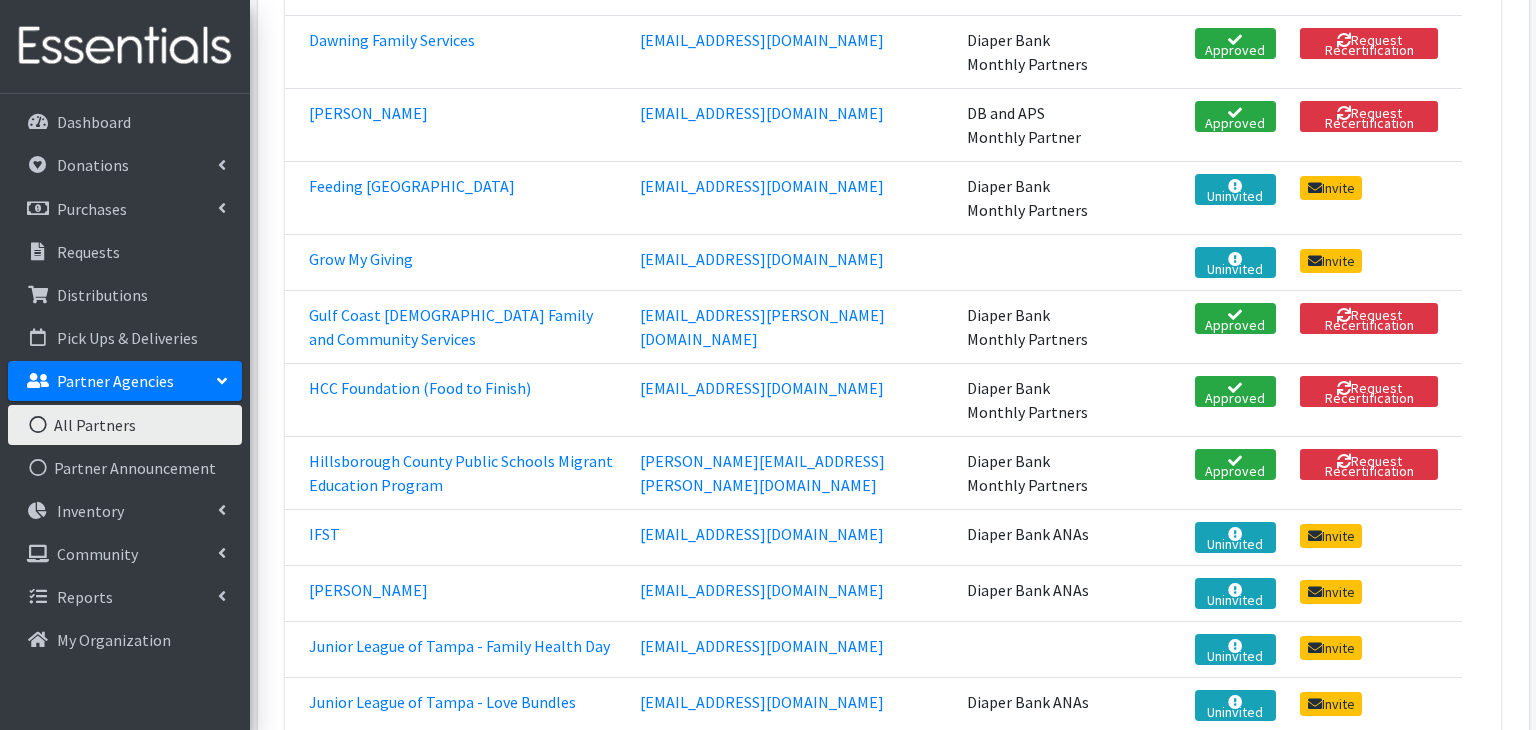 scroll, scrollTop: 730, scrollLeft: 0, axis: vertical 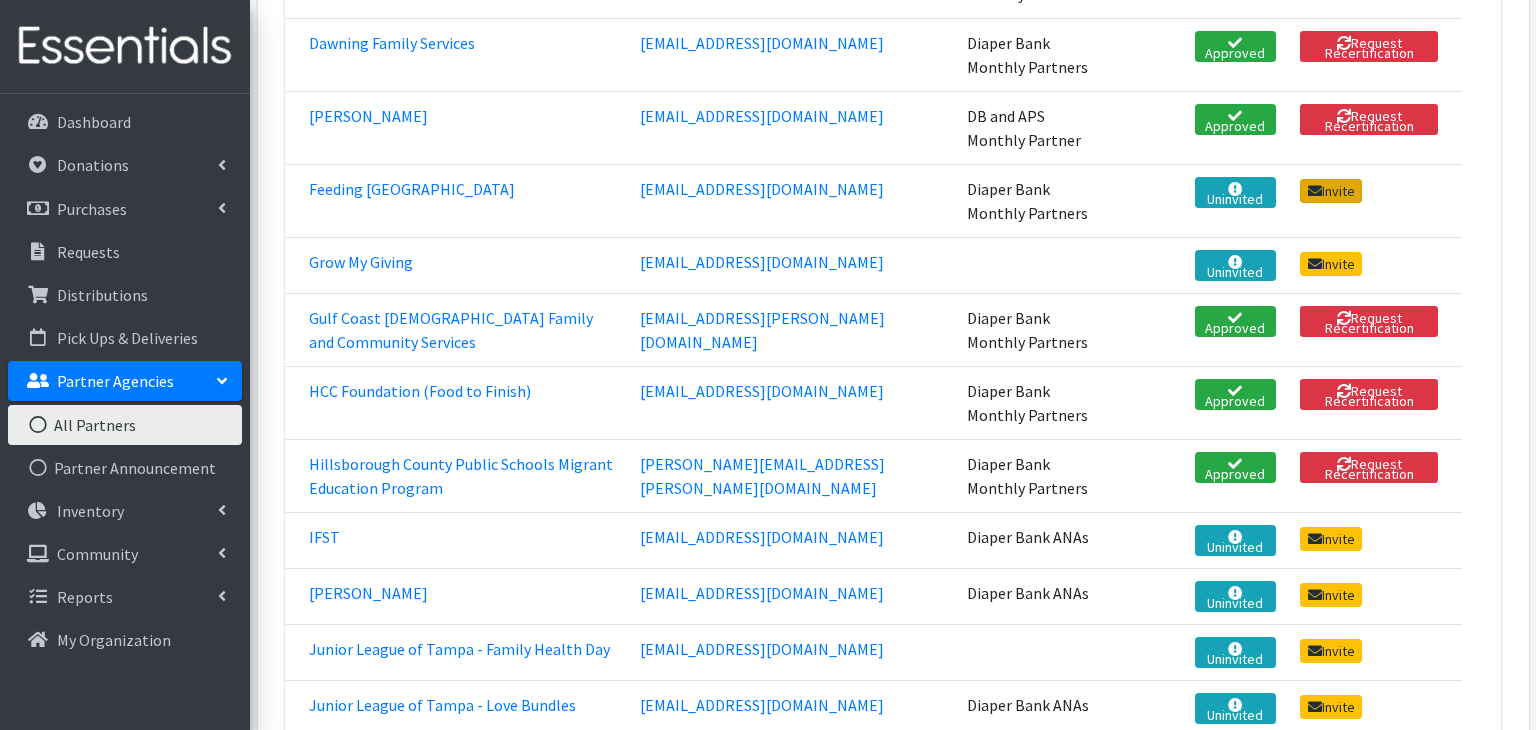 click on "Invite" at bounding box center (1331, 191) 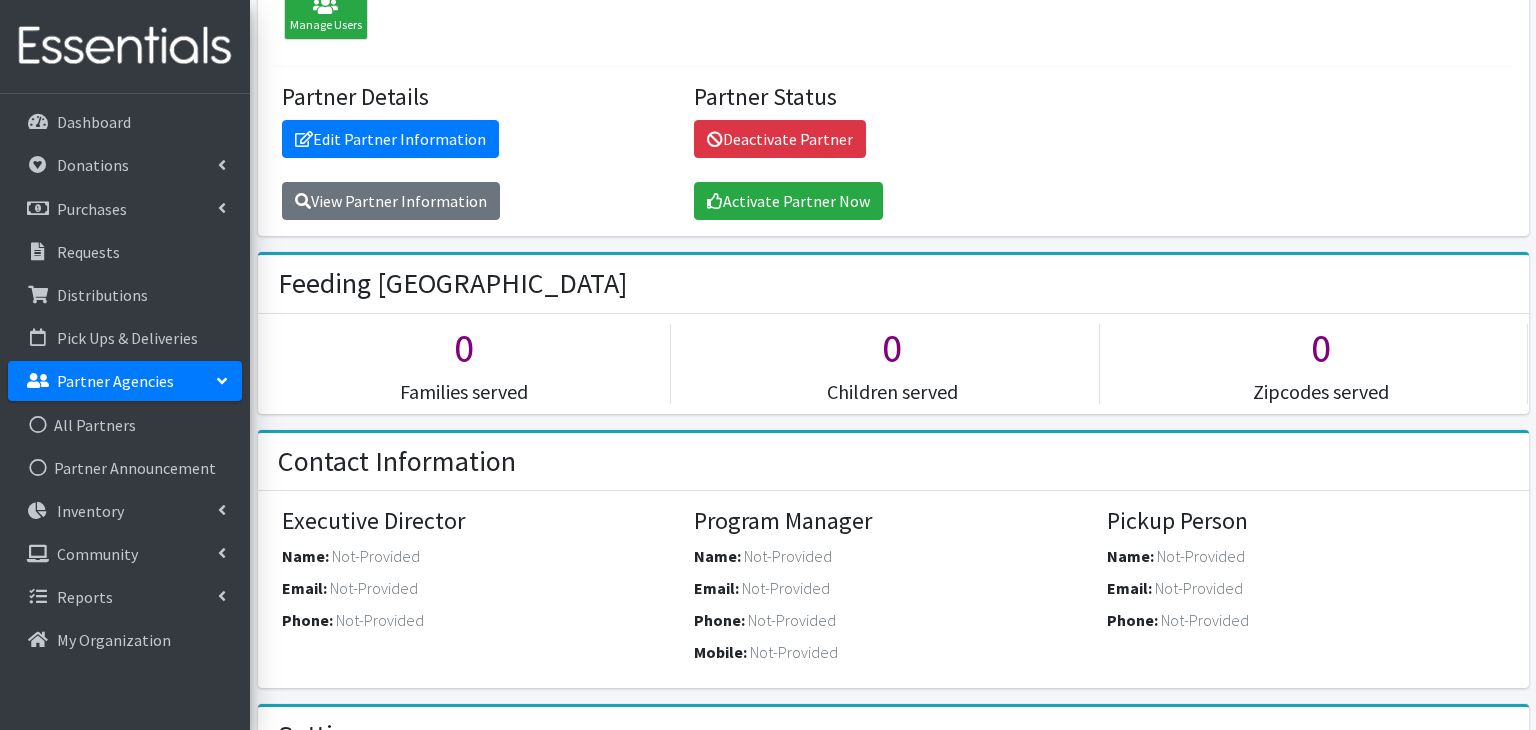 scroll, scrollTop: 228, scrollLeft: 0, axis: vertical 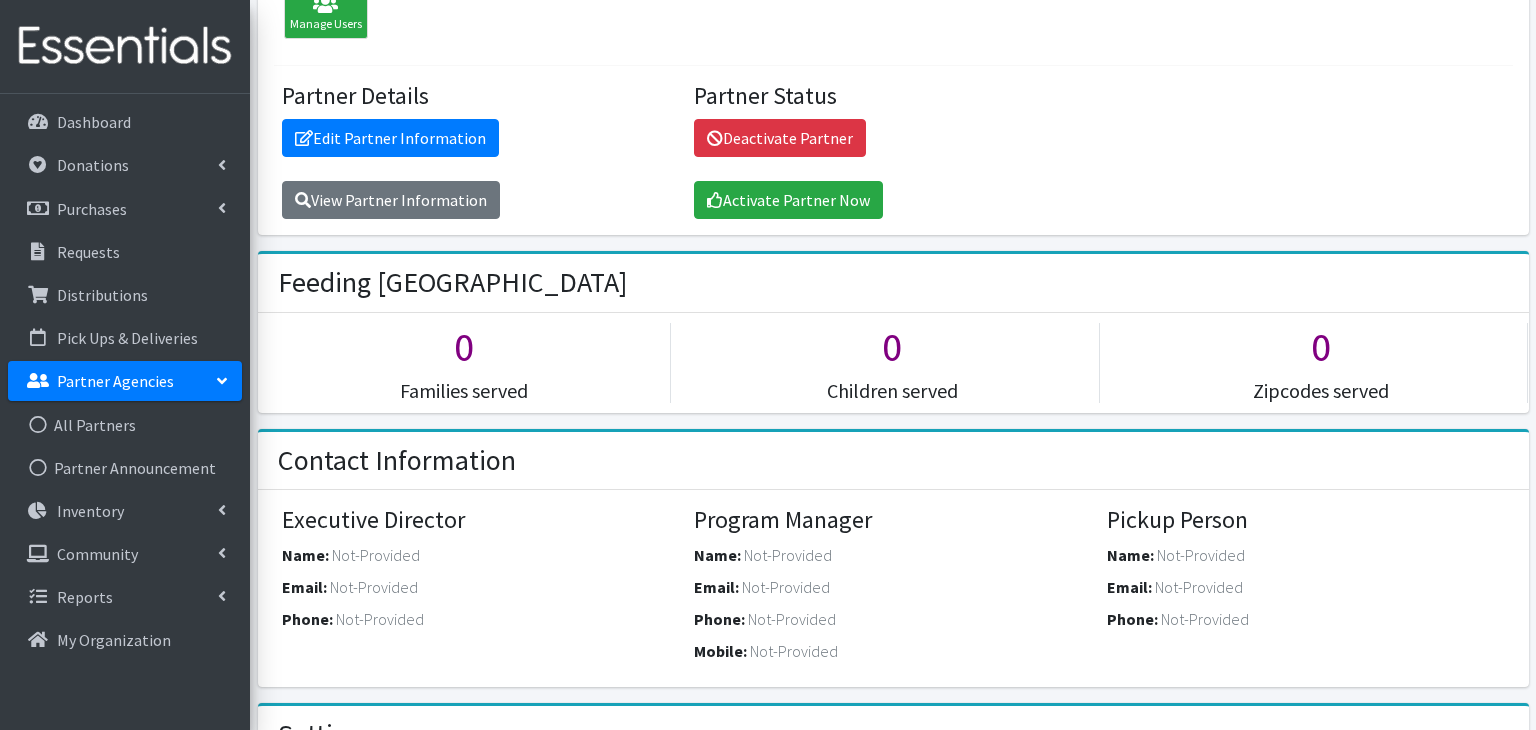 click on "Partner Agencies" at bounding box center [125, 381] 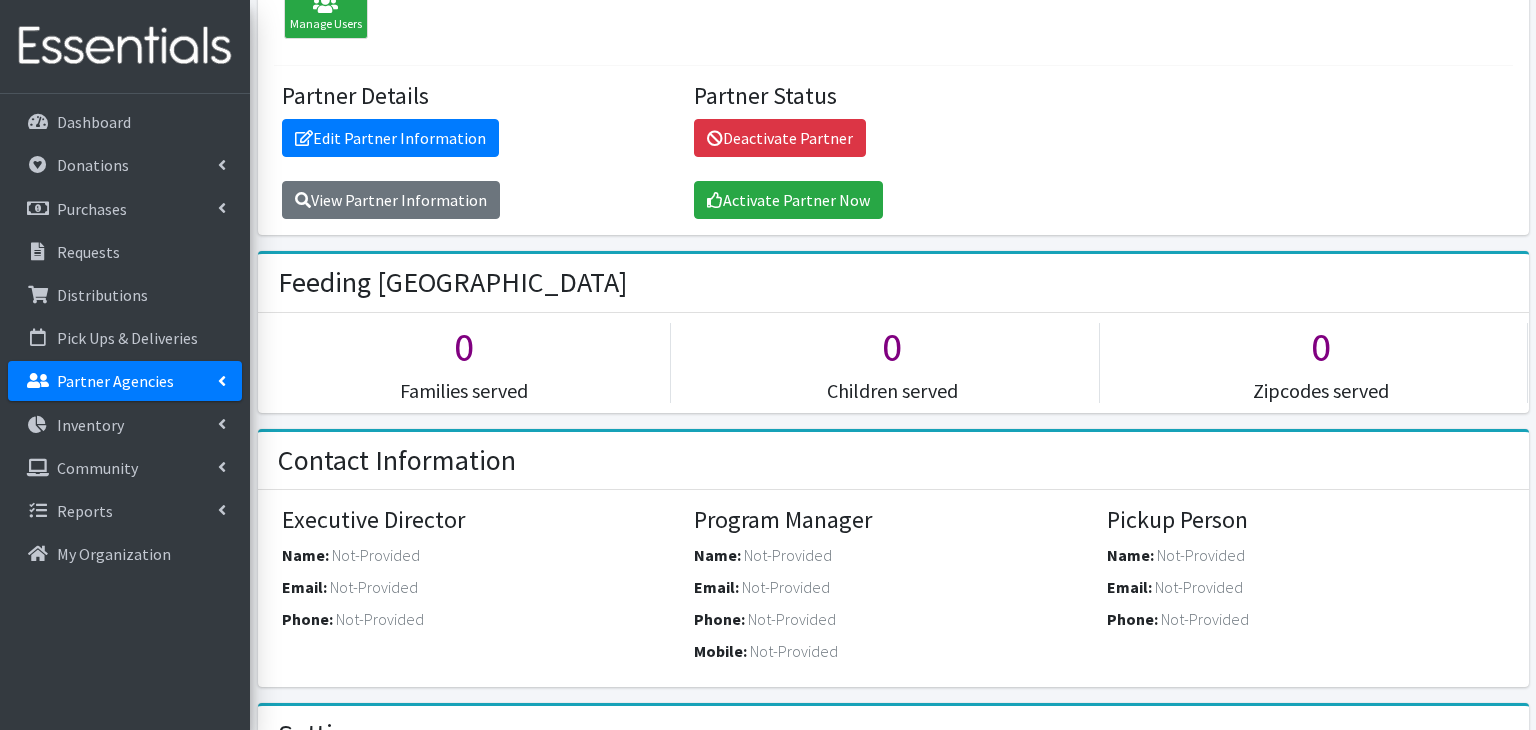 click on "Partner Agencies" at bounding box center (125, 381) 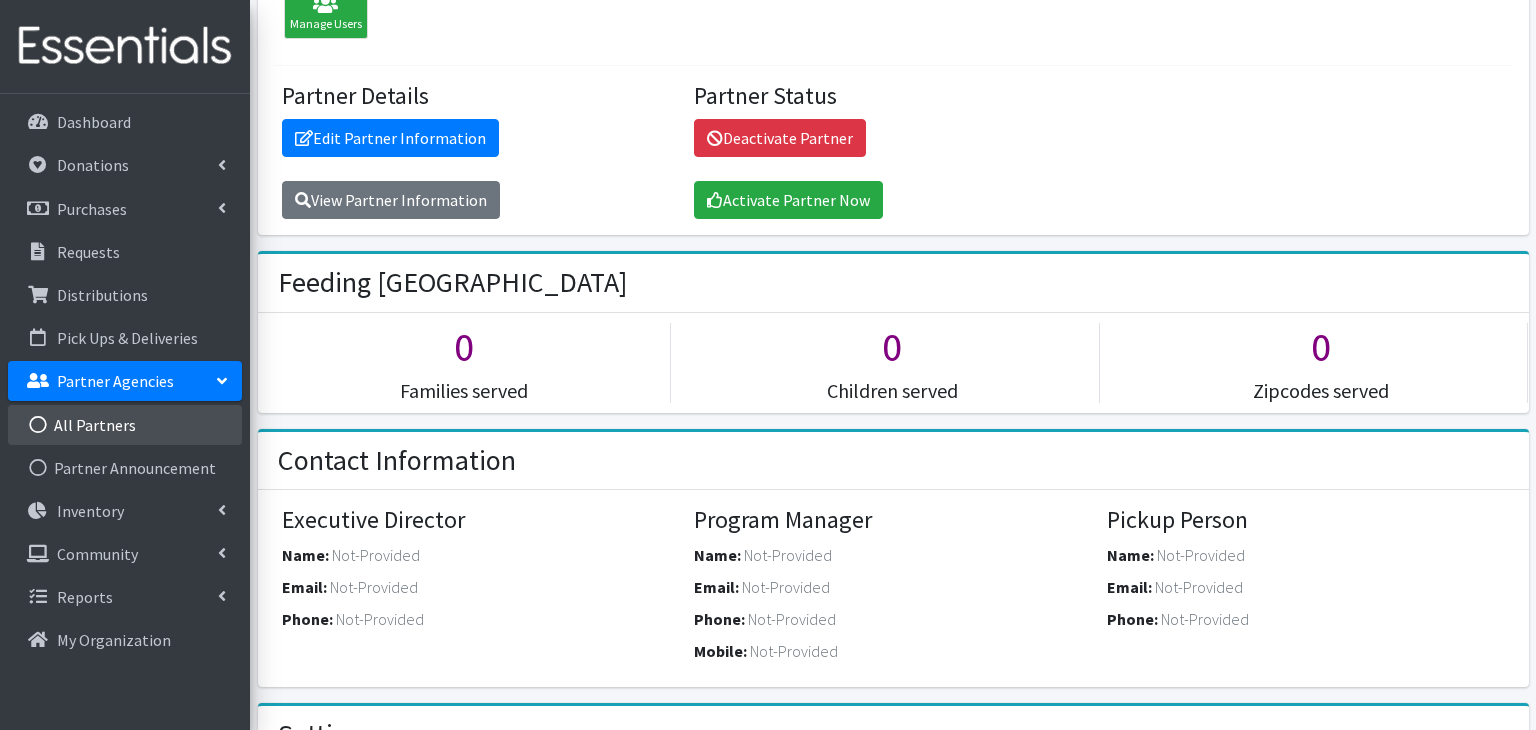 click on "All Partners" at bounding box center [125, 425] 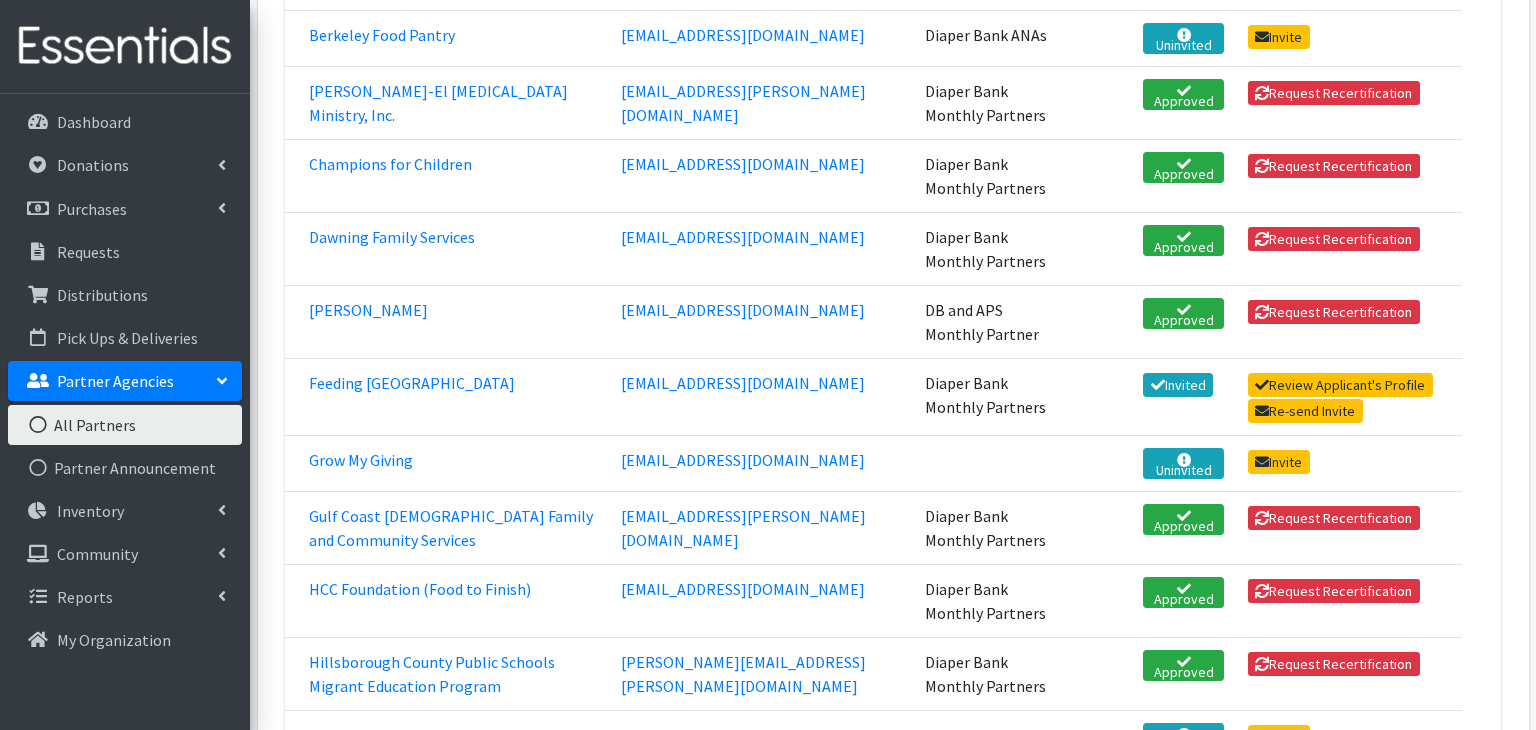 scroll, scrollTop: 0, scrollLeft: 0, axis: both 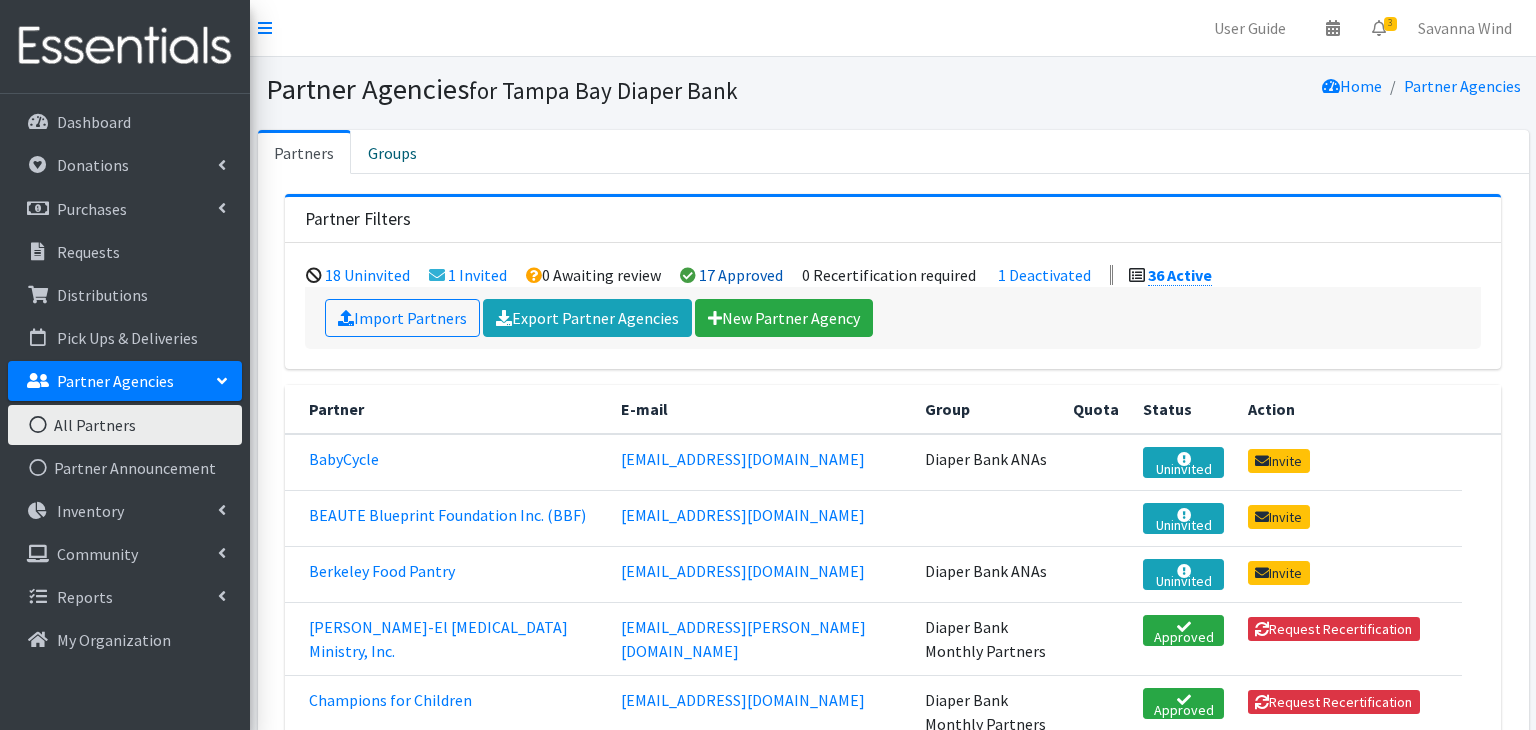 click on "17 Approved" at bounding box center [741, 275] 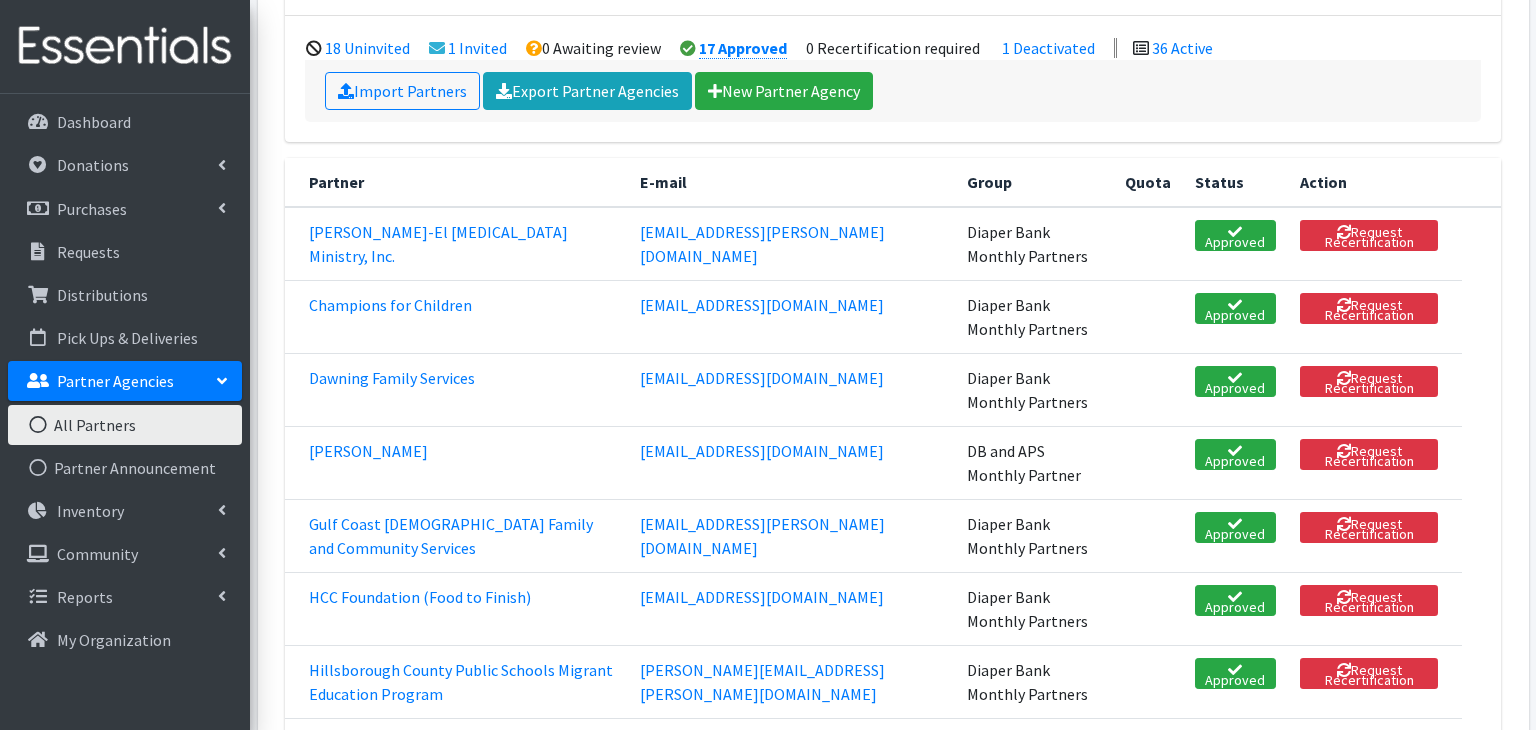 scroll, scrollTop: 0, scrollLeft: 0, axis: both 